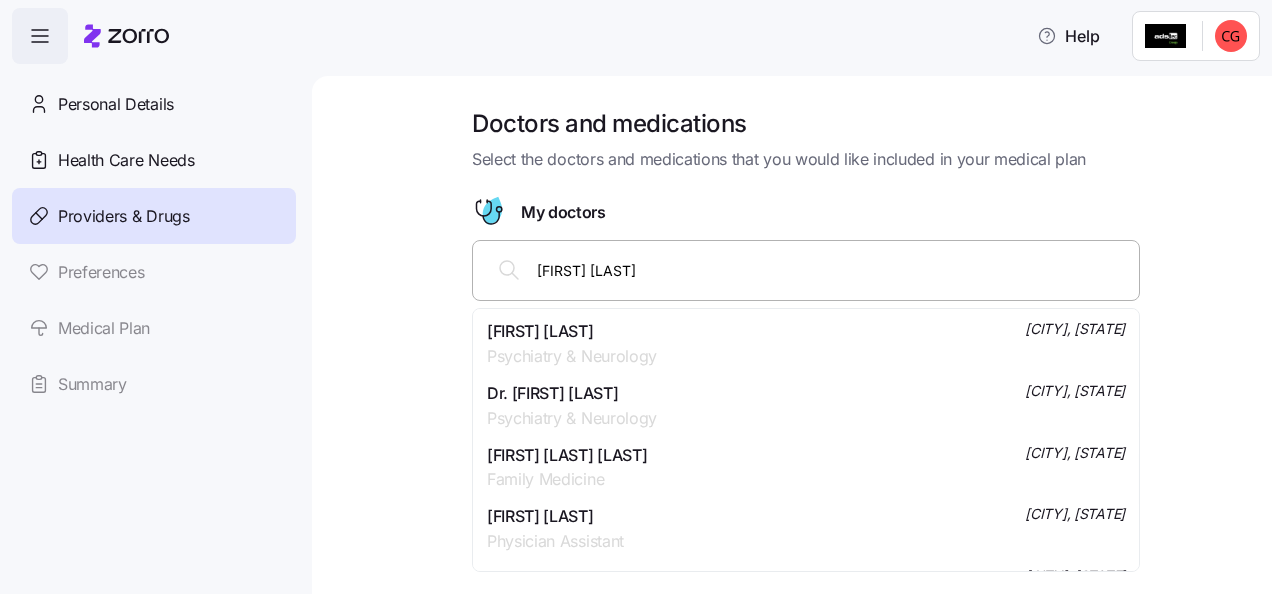 scroll, scrollTop: 0, scrollLeft: 0, axis: both 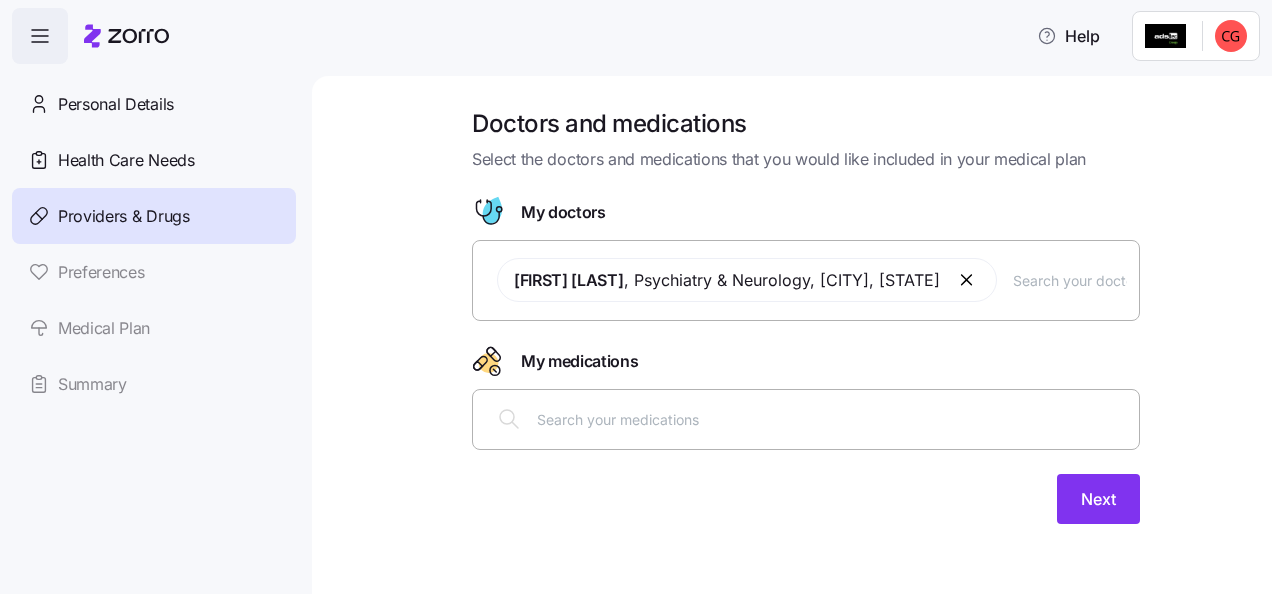 click at bounding box center [832, 419] 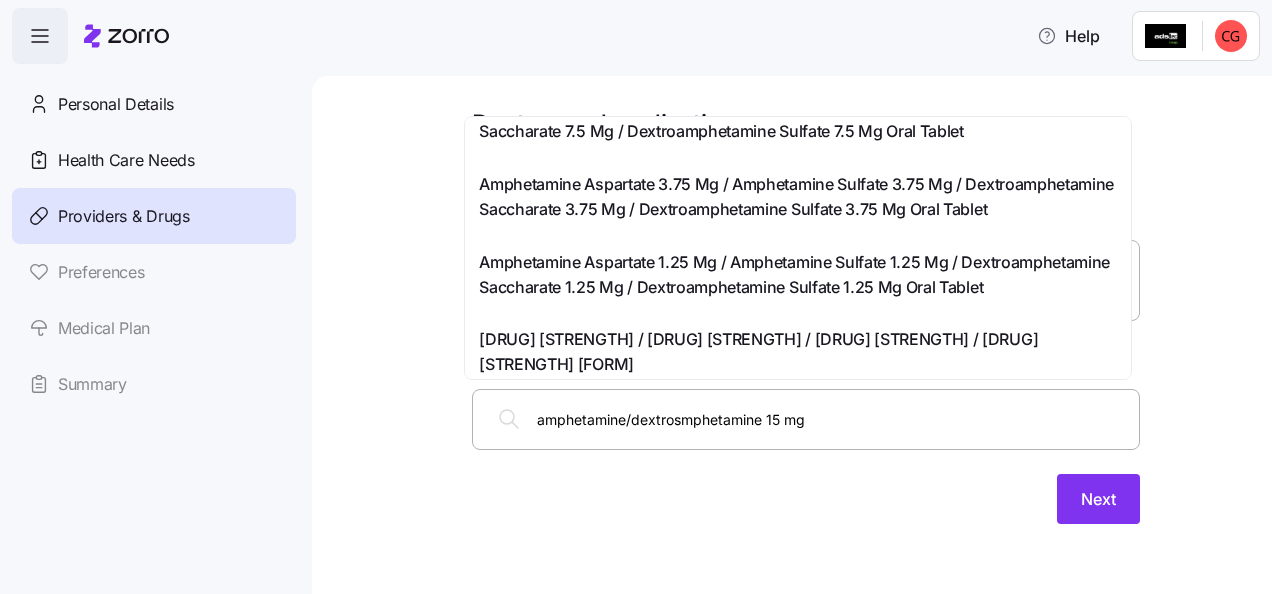 scroll, scrollTop: 0, scrollLeft: 0, axis: both 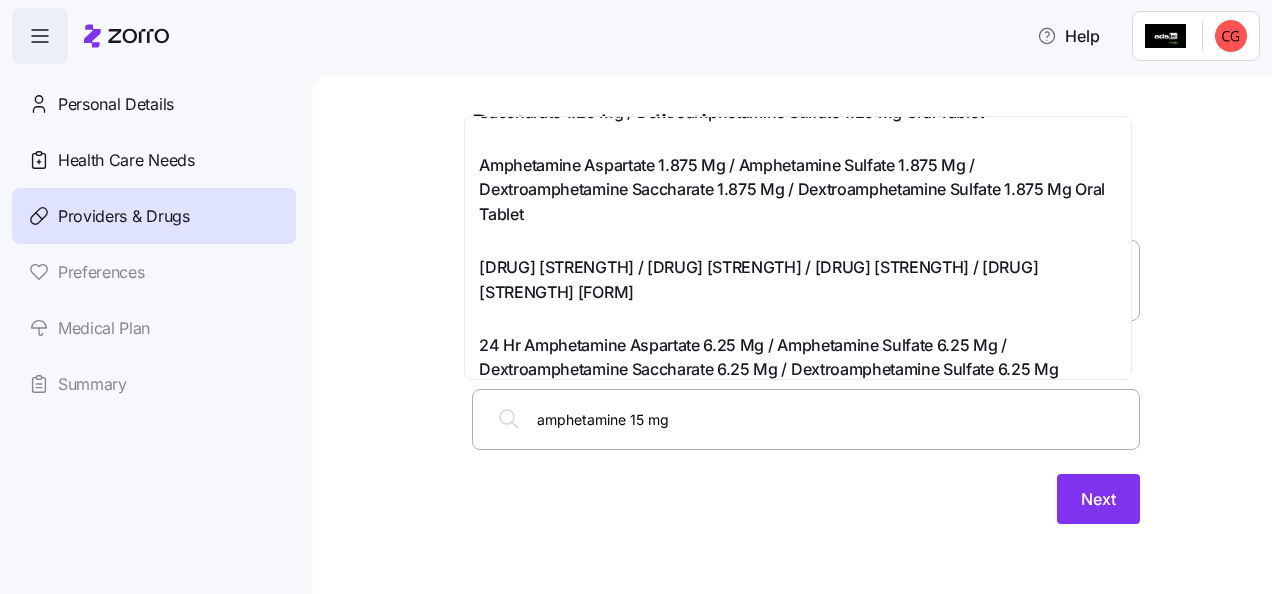 click on "amphetamine 15 mg" at bounding box center [832, 419] 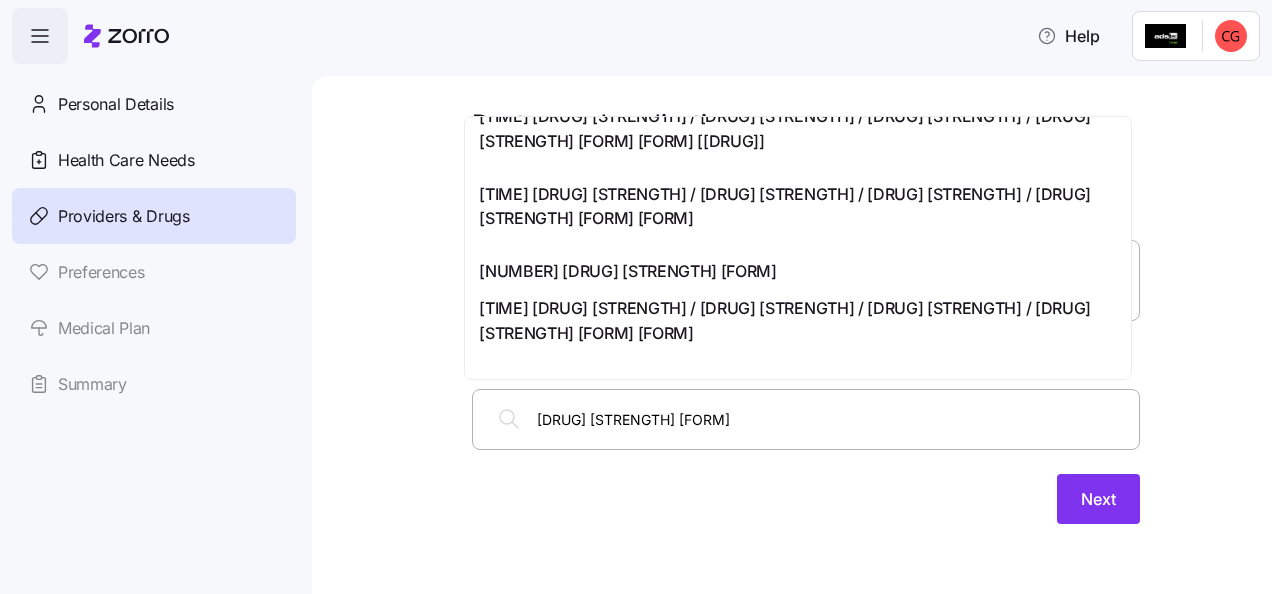 scroll, scrollTop: 868, scrollLeft: 0, axis: vertical 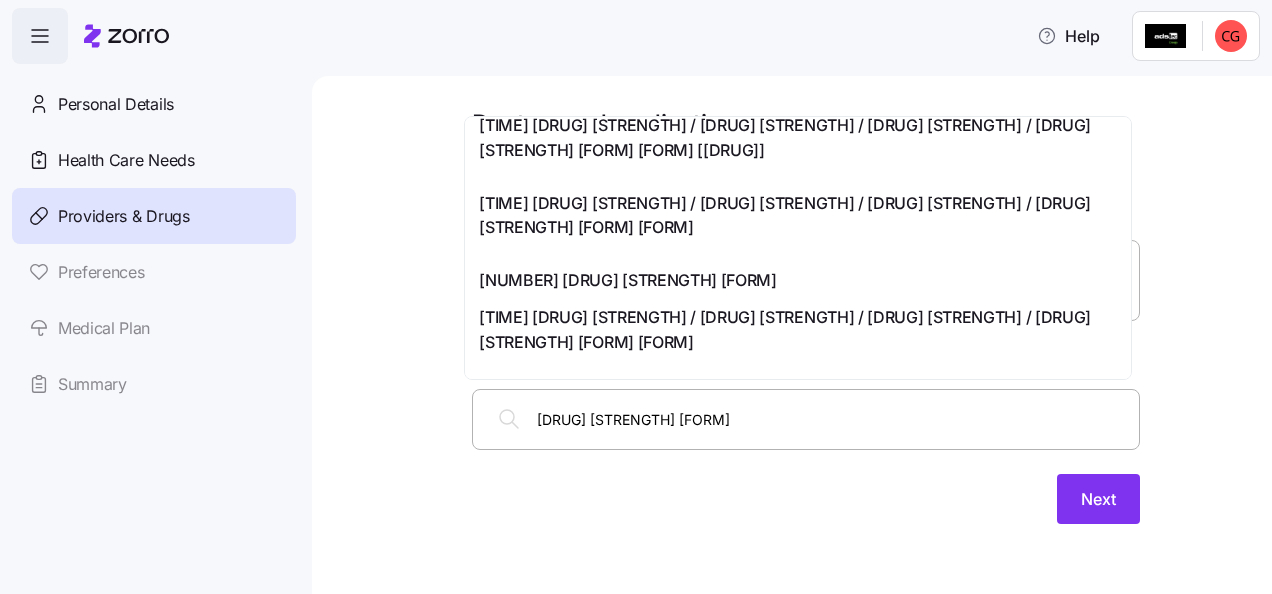 click on "[DRUG] [STRENGTH] [FORM]" at bounding box center [832, 419] 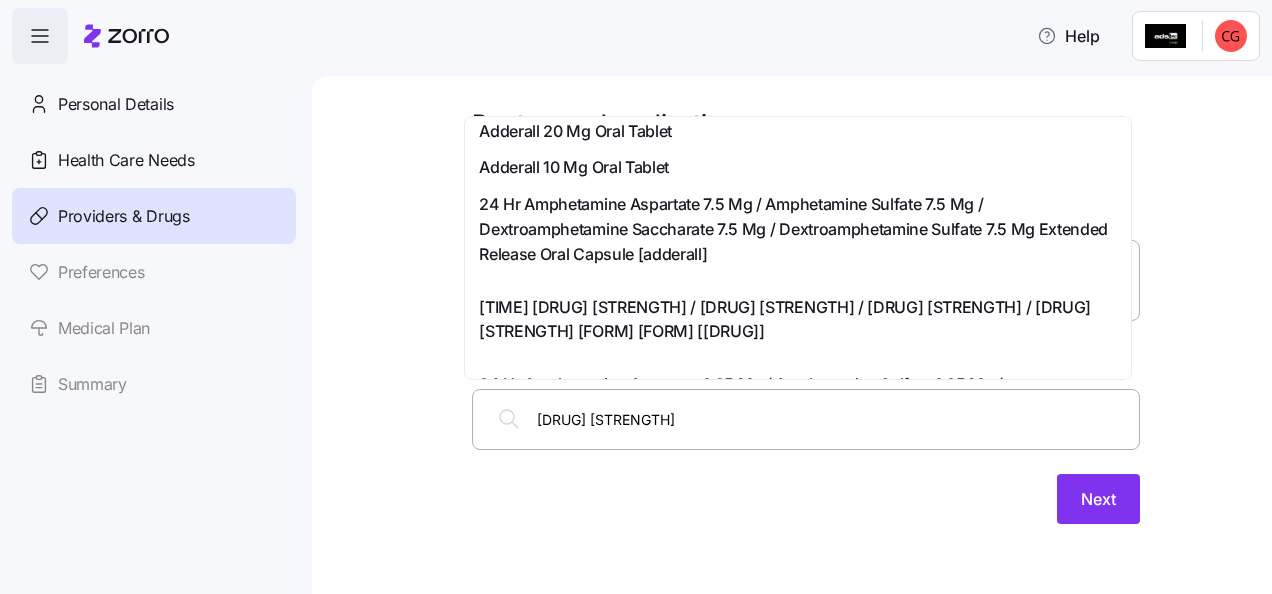 scroll, scrollTop: 0, scrollLeft: 0, axis: both 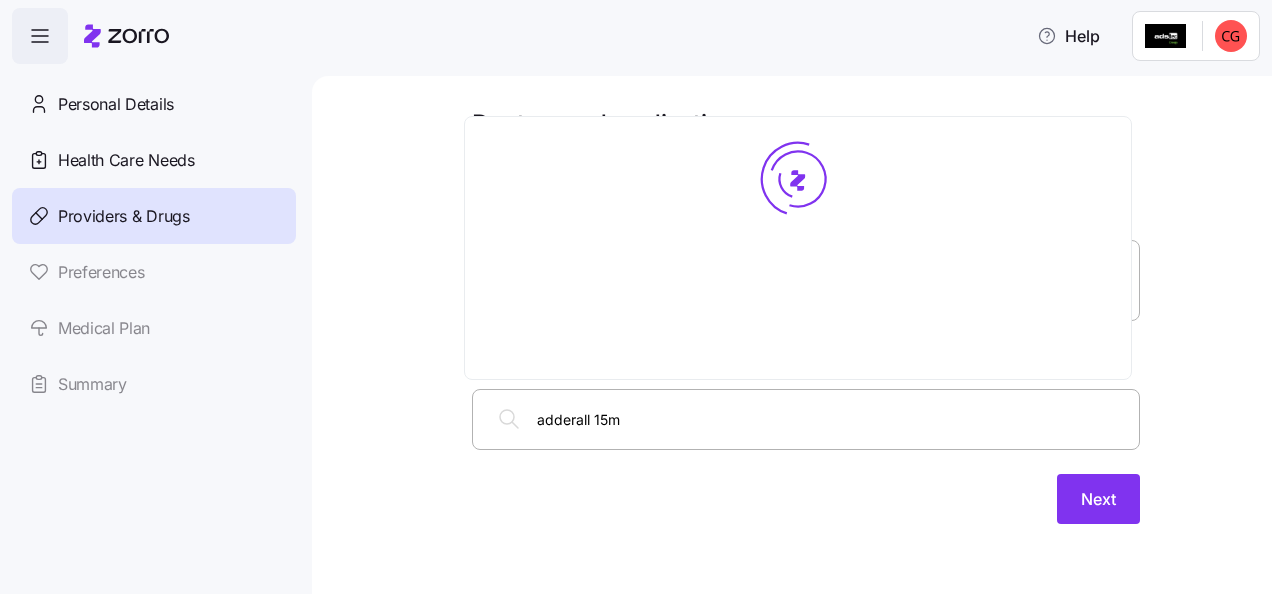 type on "adderall 15mg" 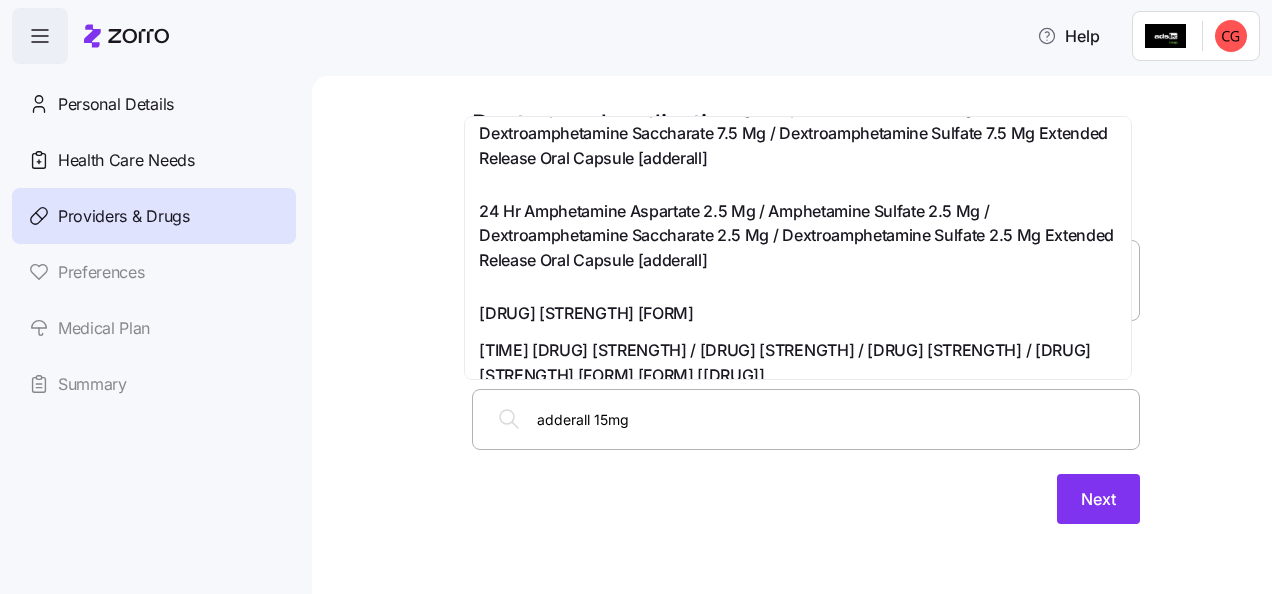 scroll, scrollTop: 0, scrollLeft: 0, axis: both 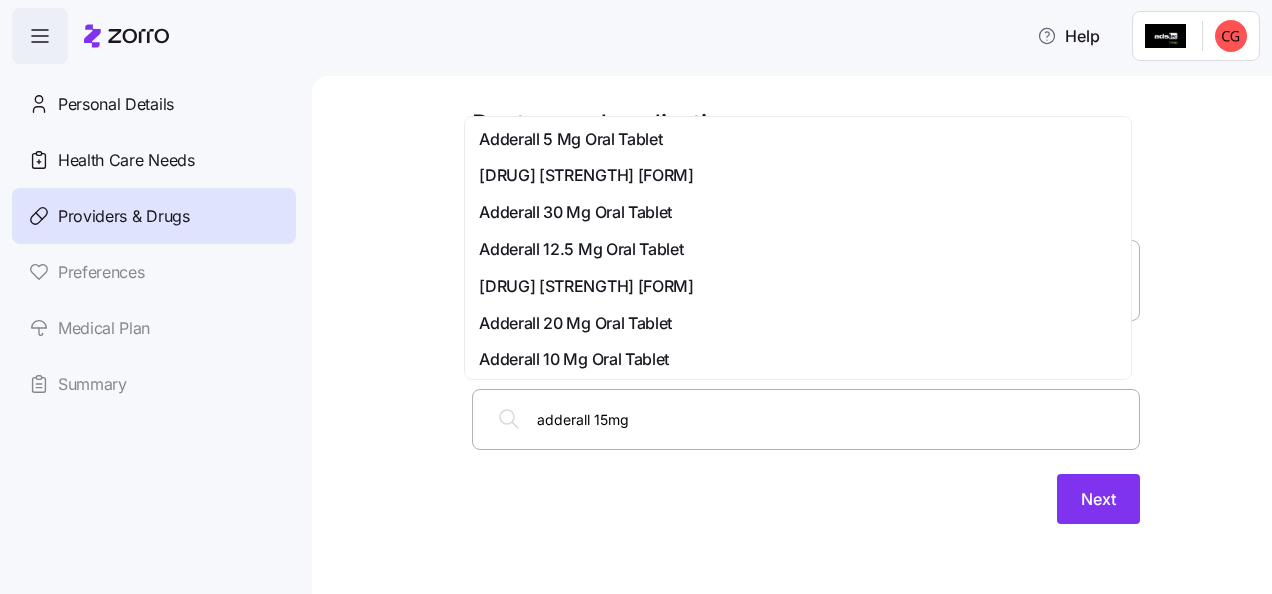 click on "adderall 15mg" at bounding box center [832, 419] 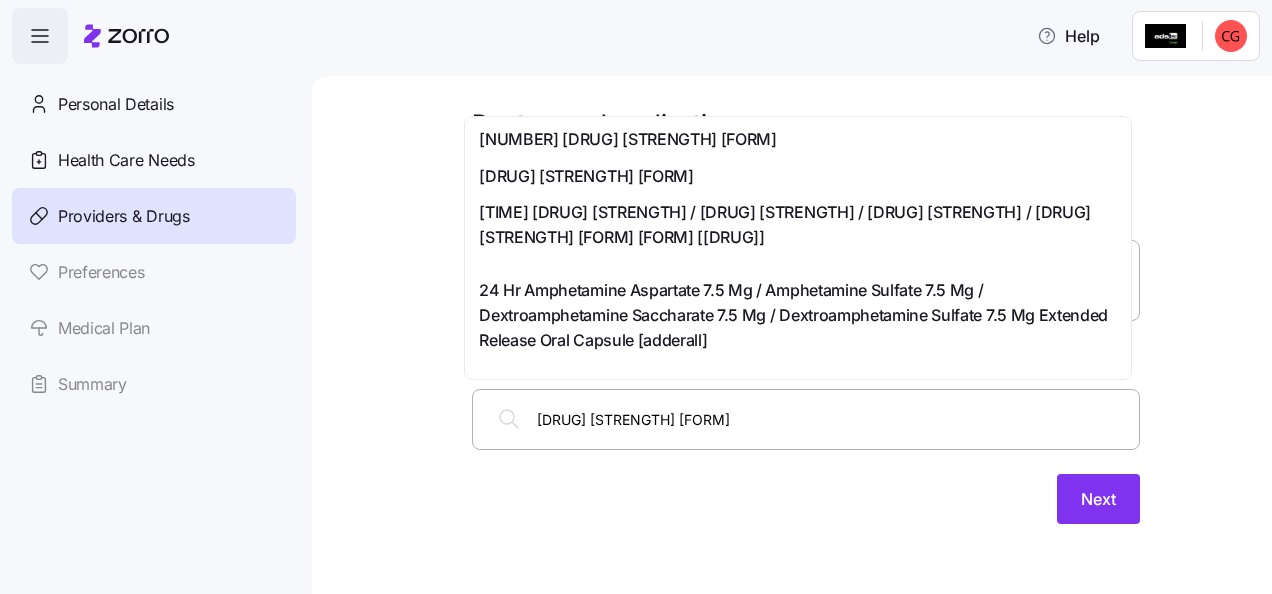 scroll, scrollTop: 2230, scrollLeft: 0, axis: vertical 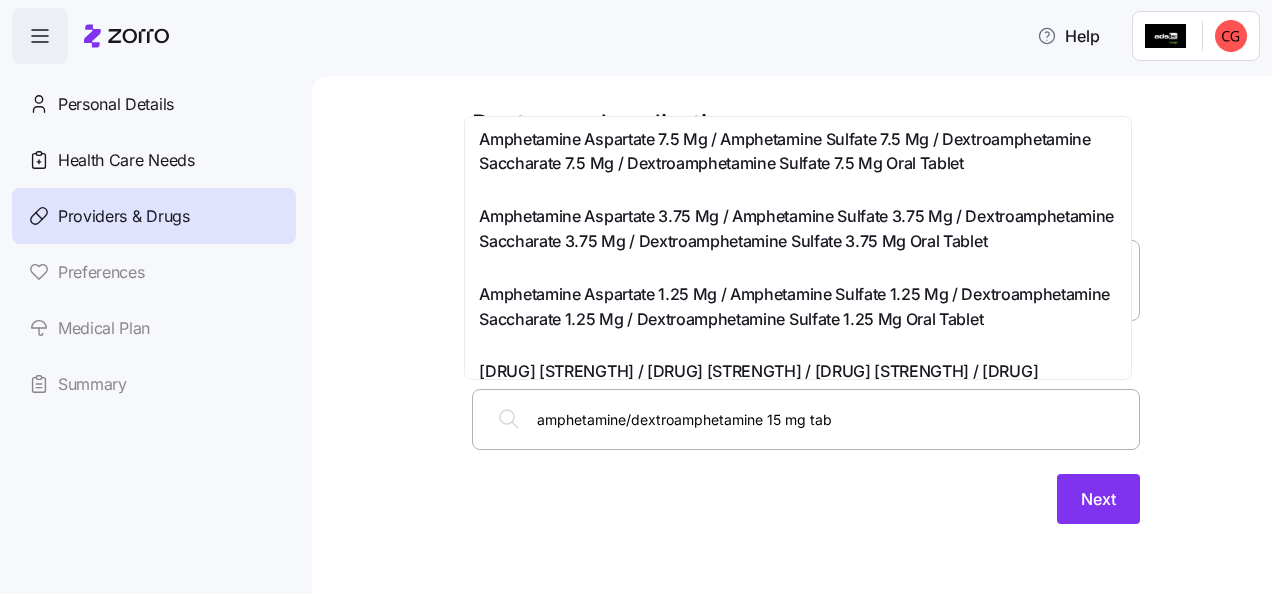 click on "amphetamine/dextroamphetamine 15 mg tab" at bounding box center (832, 419) 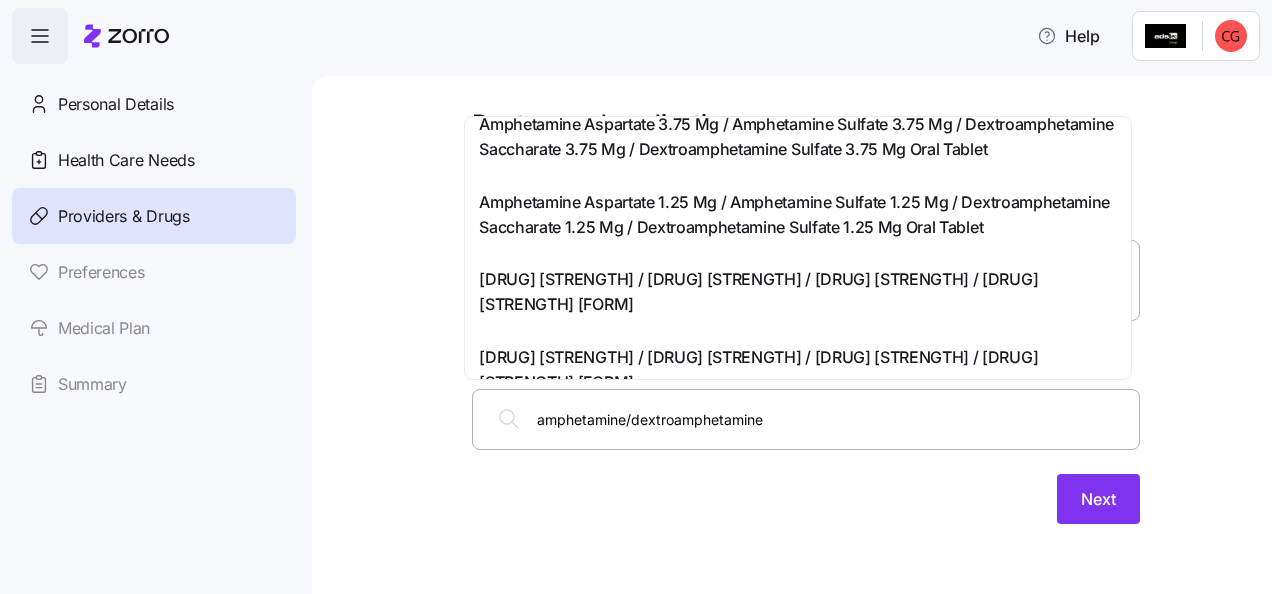scroll, scrollTop: 0, scrollLeft: 0, axis: both 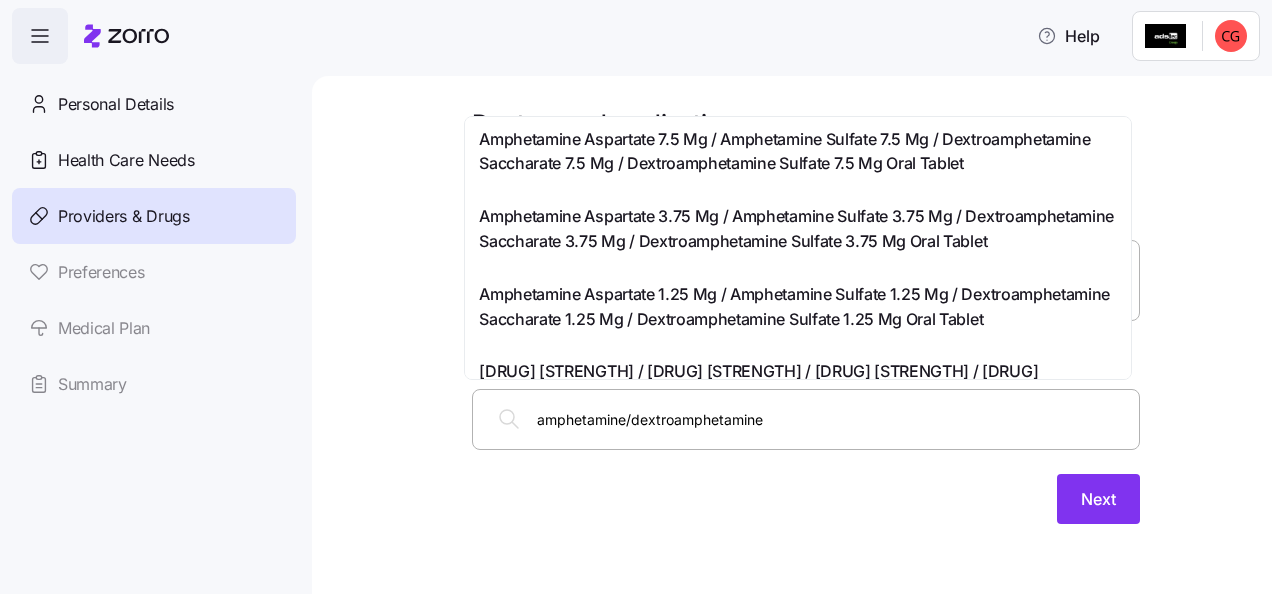 click on "amphetamine/dextroamphetamine" at bounding box center [832, 419] 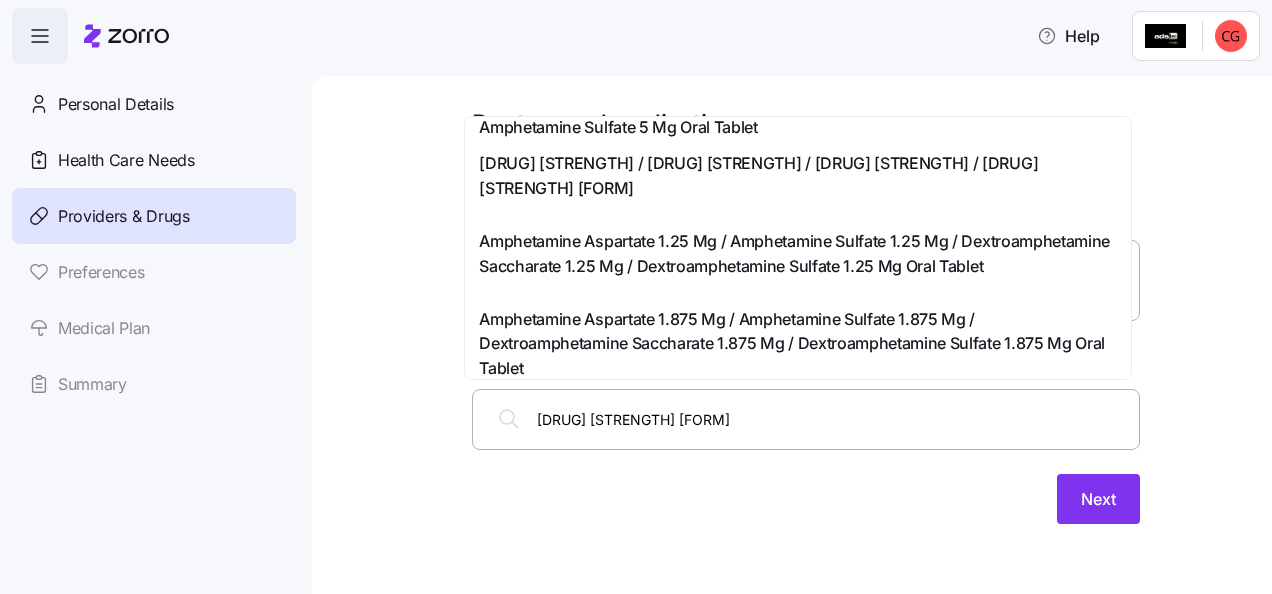 scroll, scrollTop: 0, scrollLeft: 0, axis: both 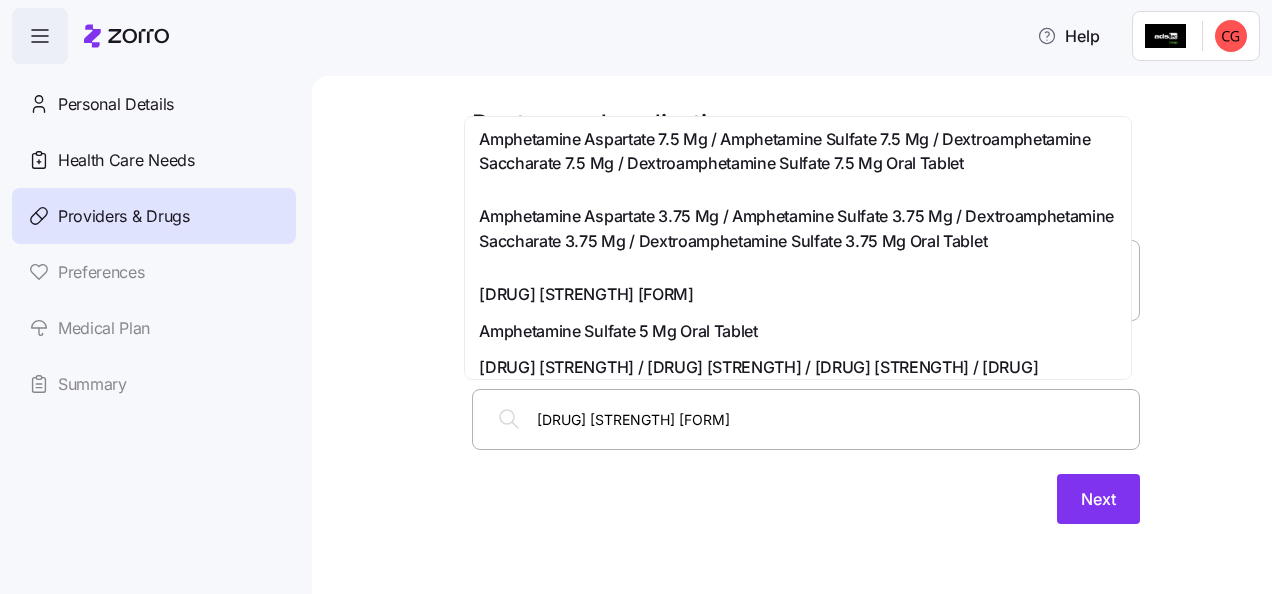 click on "[DRUG] [STRENGTH] [FORM]" at bounding box center [832, 419] 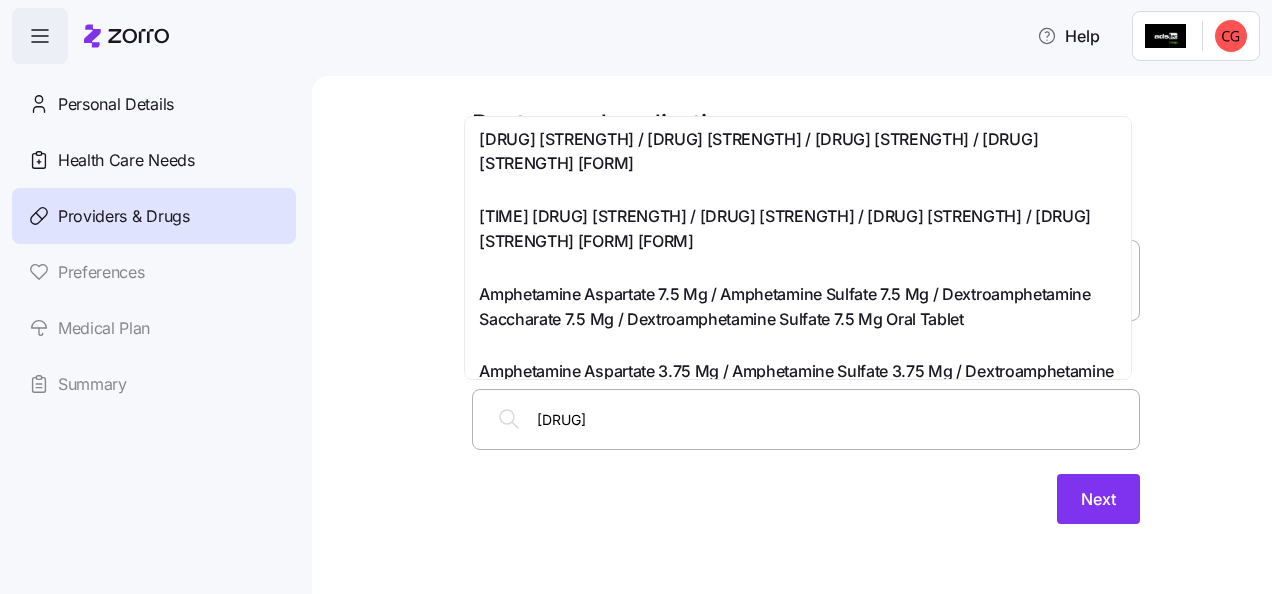 type on "[DRUG]" 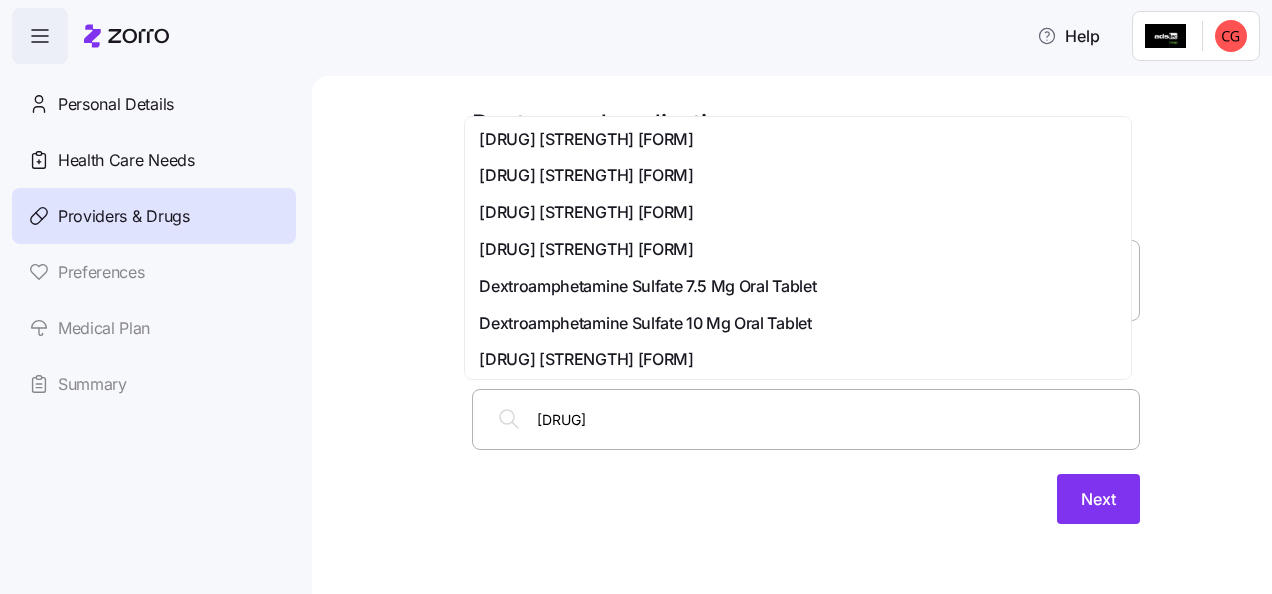 click on "[DRUG] [STRENGTH] [FORM]" at bounding box center [586, 212] 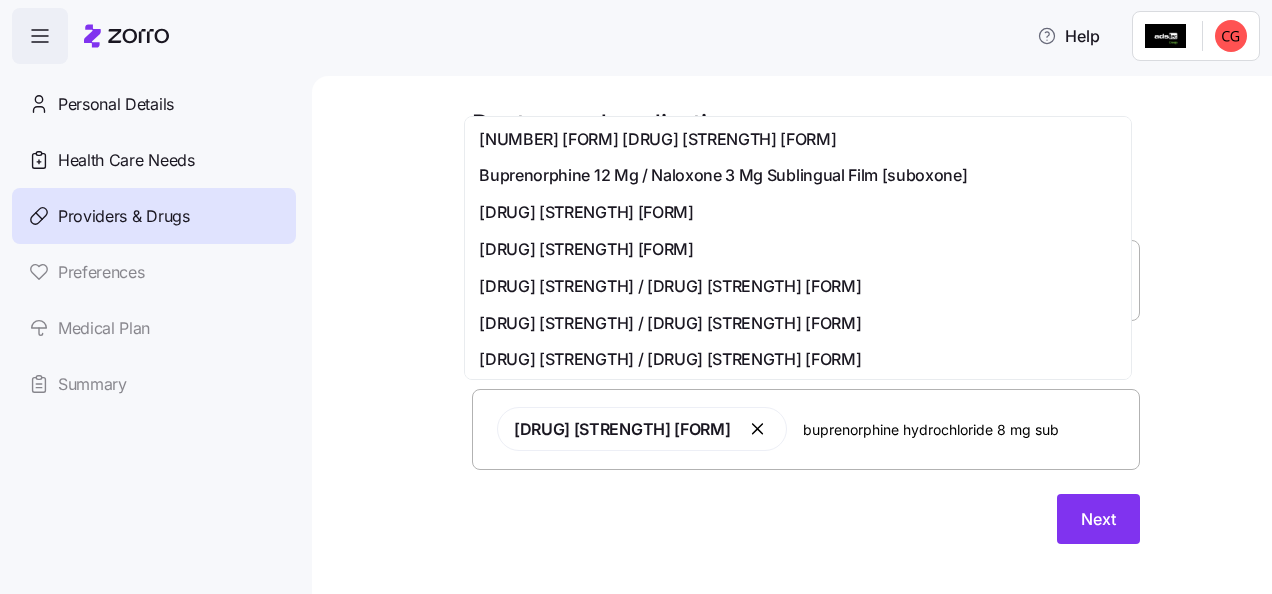 type on "buprenorphine hcl 8 mg sub" 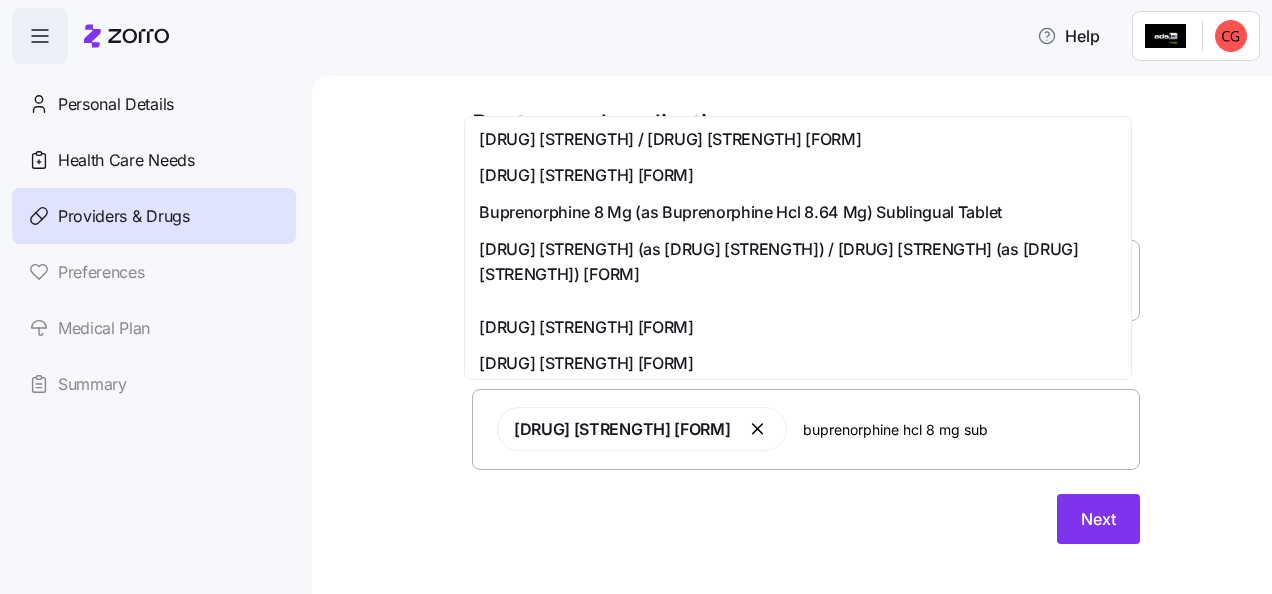 click on "Buprenorphine 8 Mg (as Buprenorphine Hcl 8.64 Mg) Sublingual Tablet" at bounding box center [740, 212] 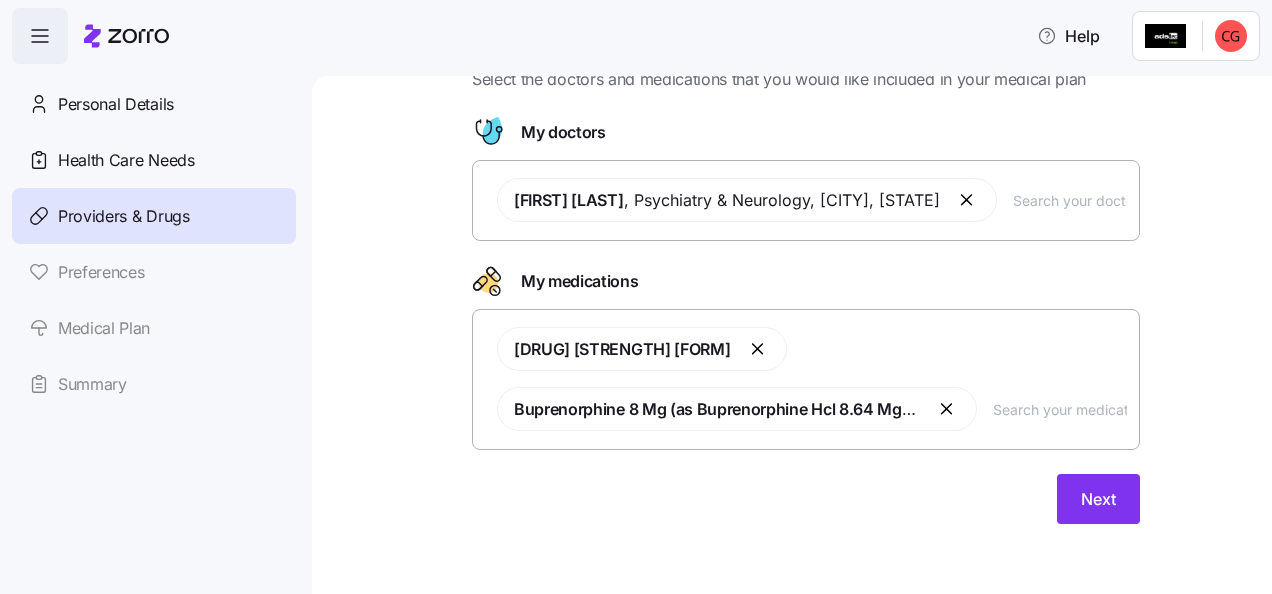 scroll, scrollTop: 80, scrollLeft: 0, axis: vertical 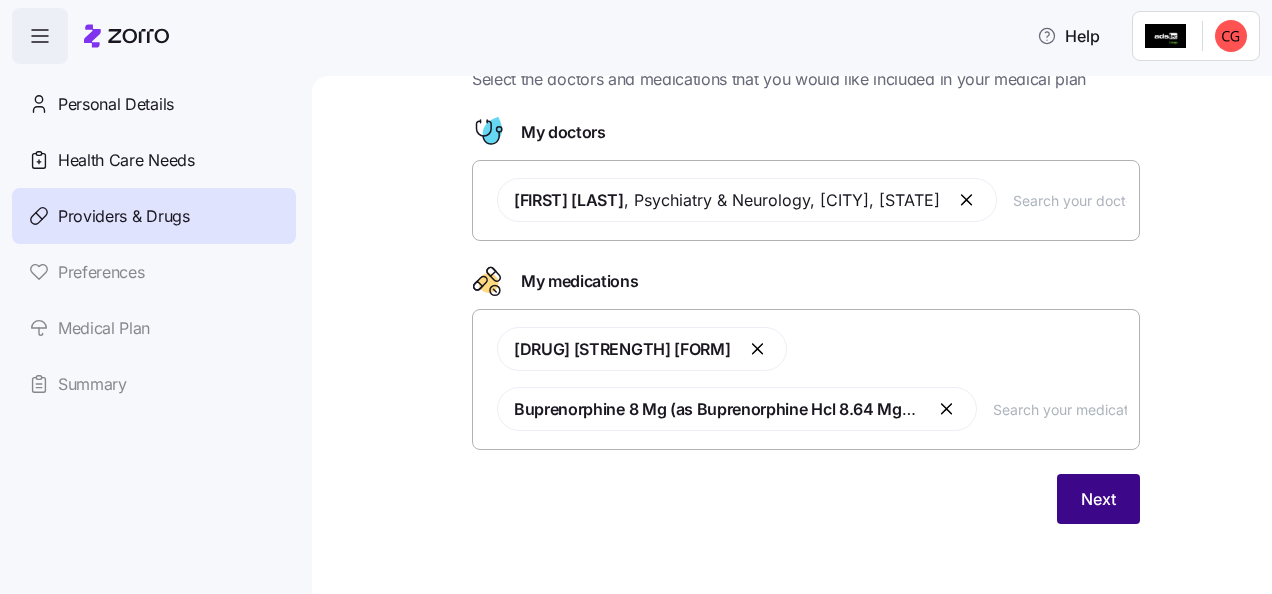 type 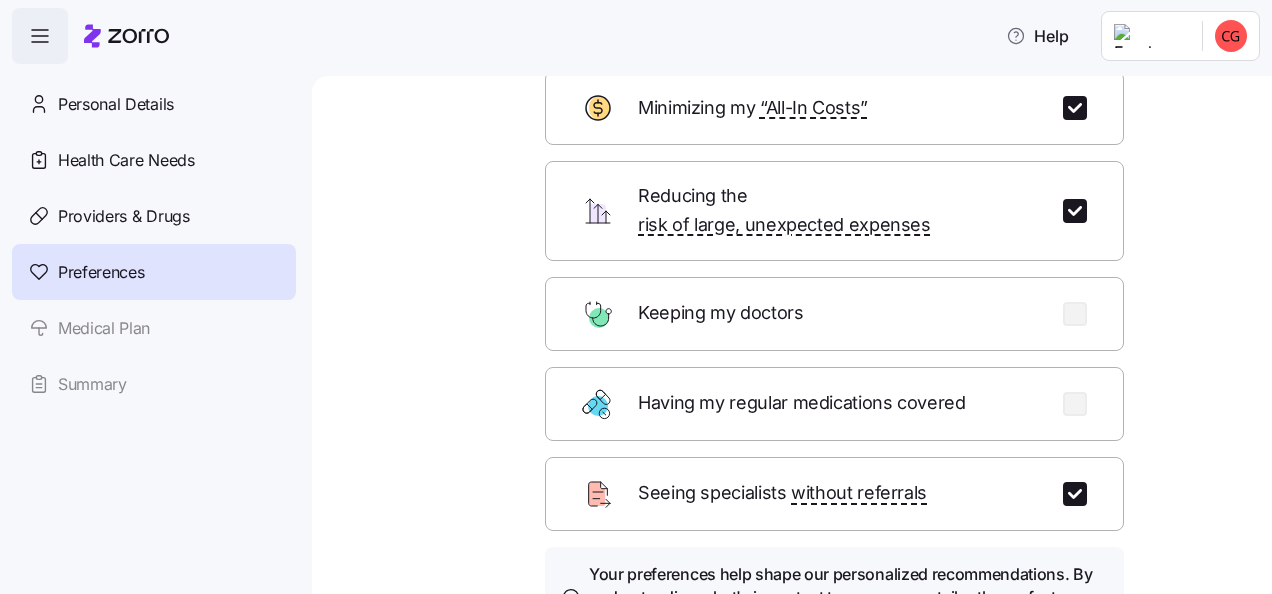 scroll, scrollTop: 127, scrollLeft: 0, axis: vertical 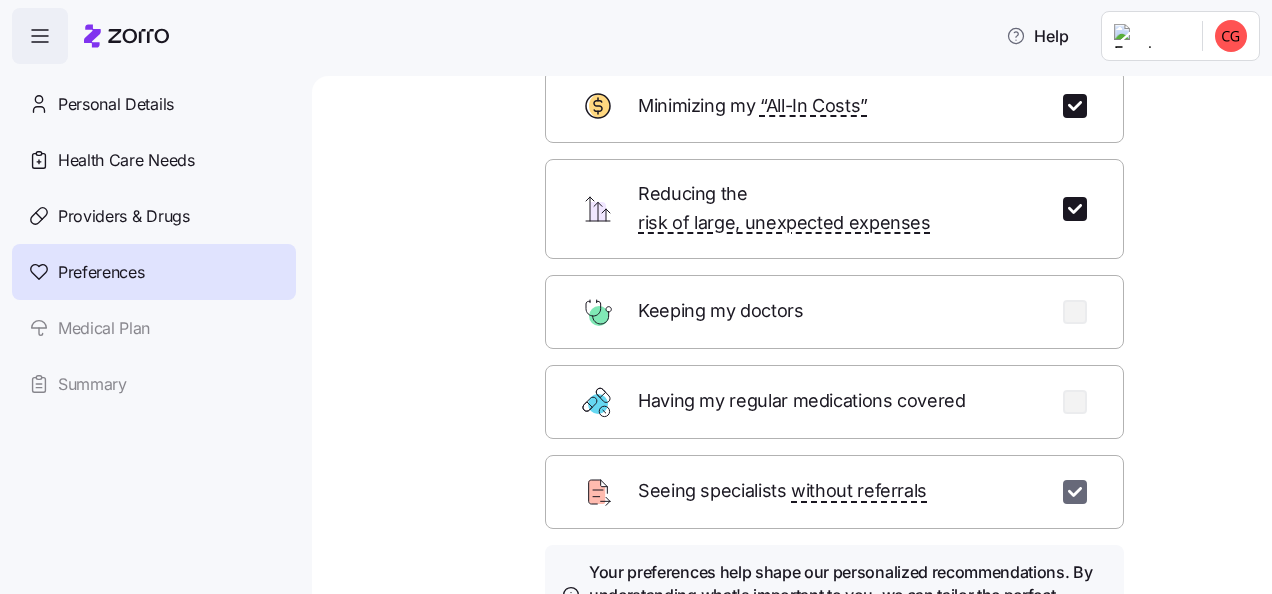 click at bounding box center (1075, 492) 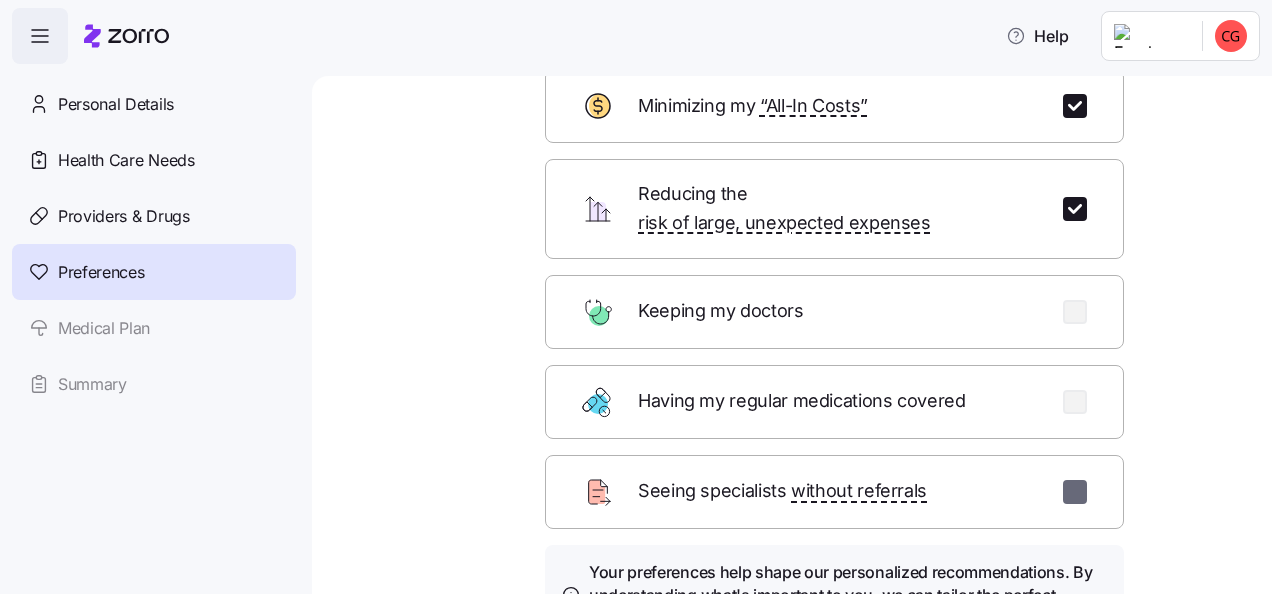checkbox on "false" 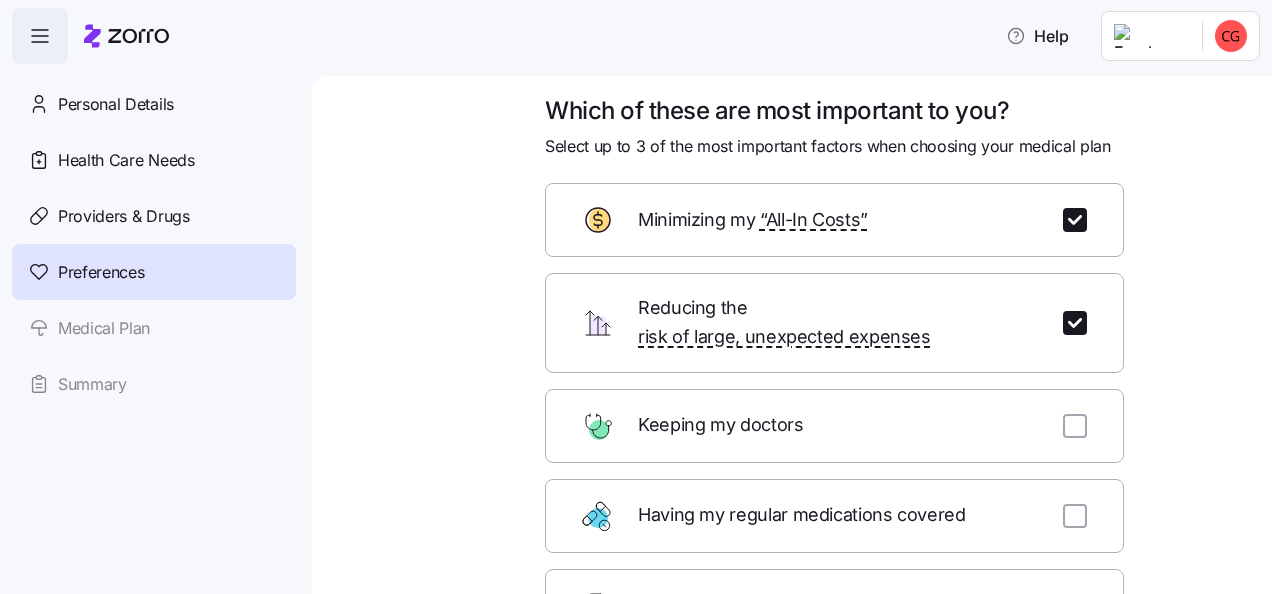 scroll, scrollTop: 0, scrollLeft: 0, axis: both 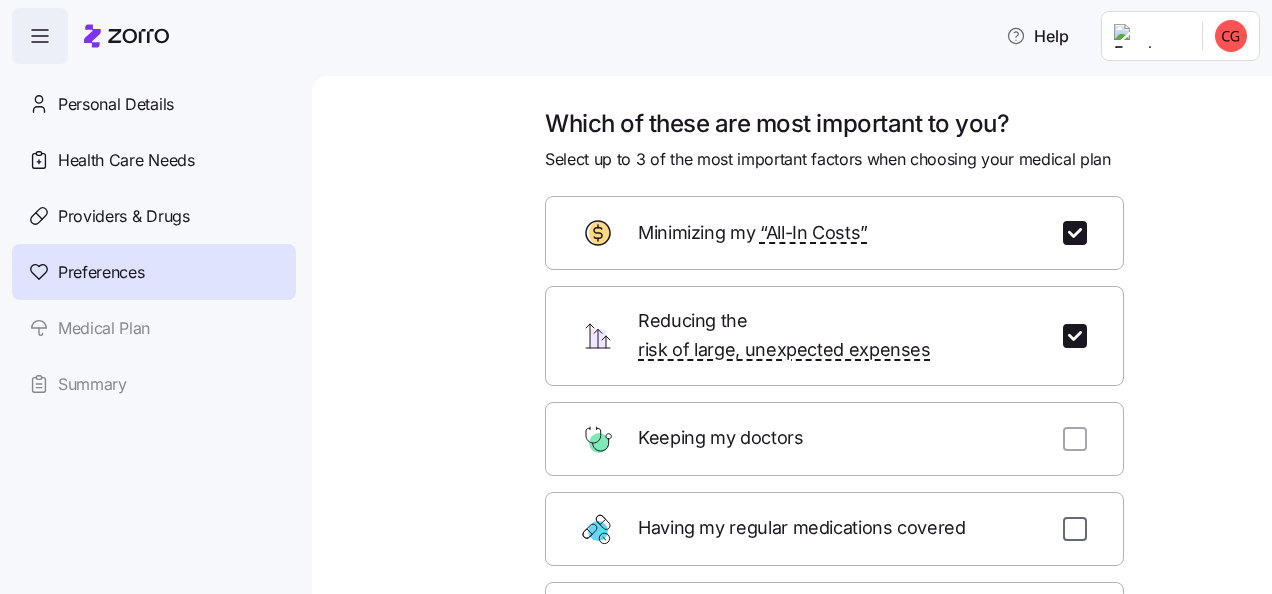 click at bounding box center (1075, 529) 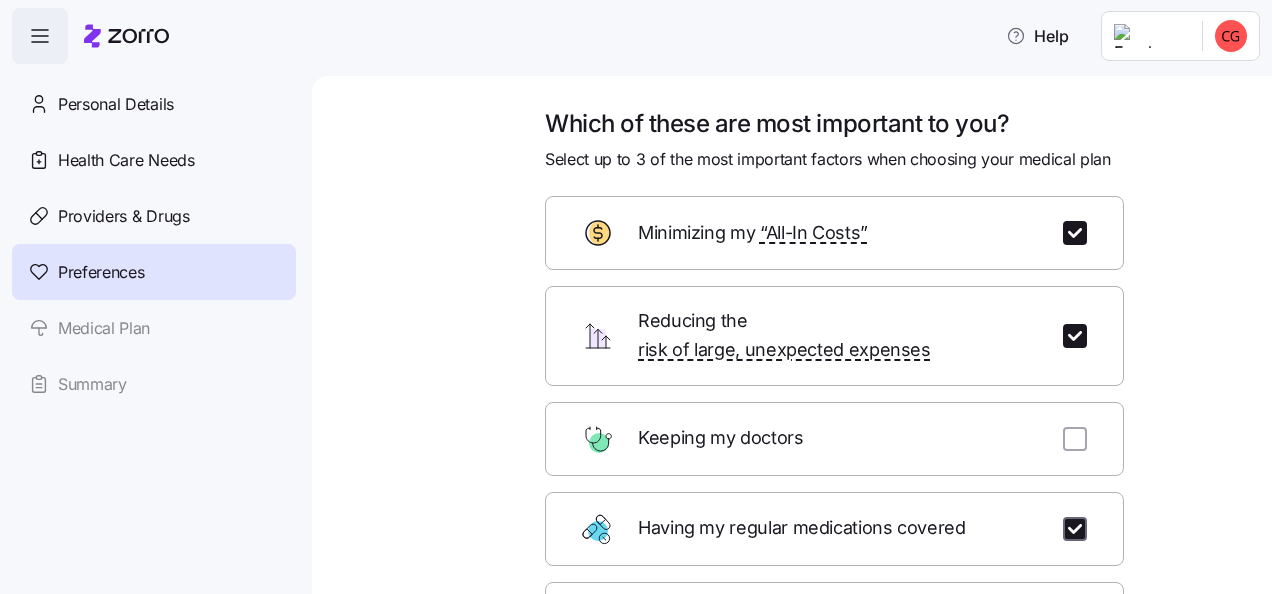 checkbox on "true" 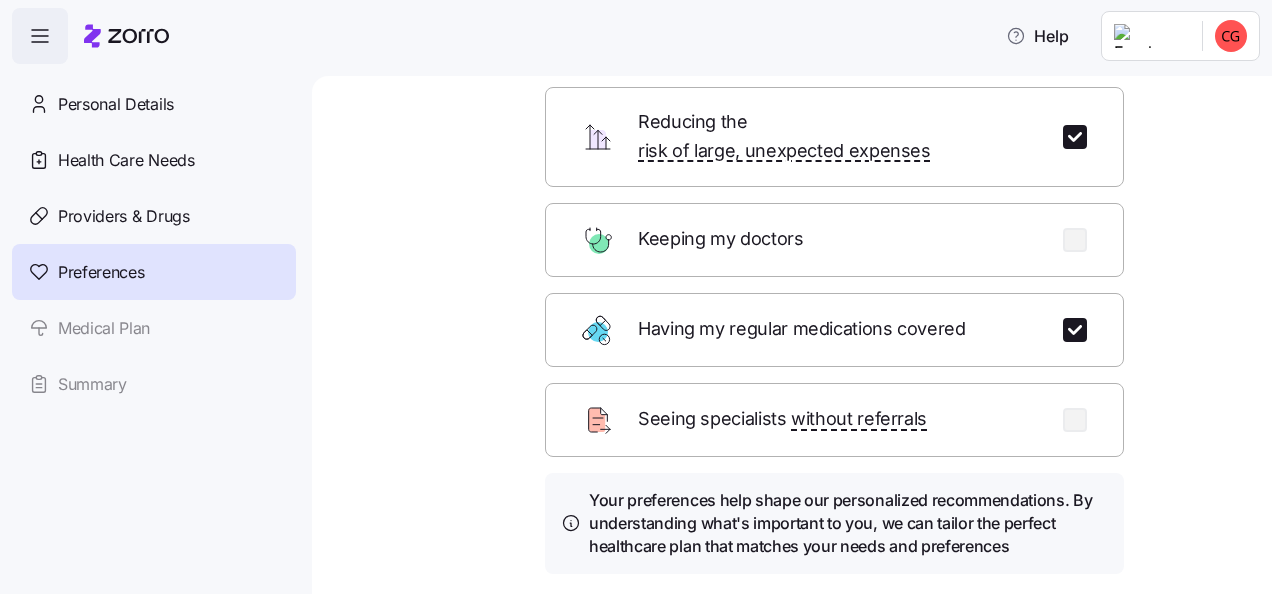 scroll, scrollTop: 306, scrollLeft: 0, axis: vertical 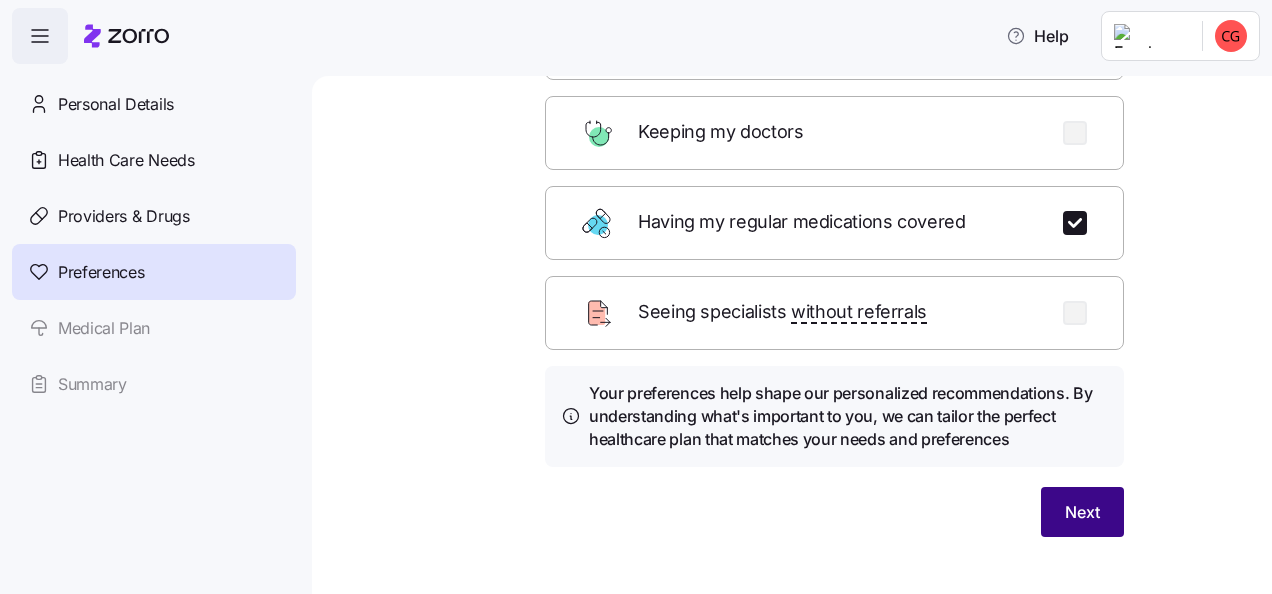 click on "Next" at bounding box center (1082, 512) 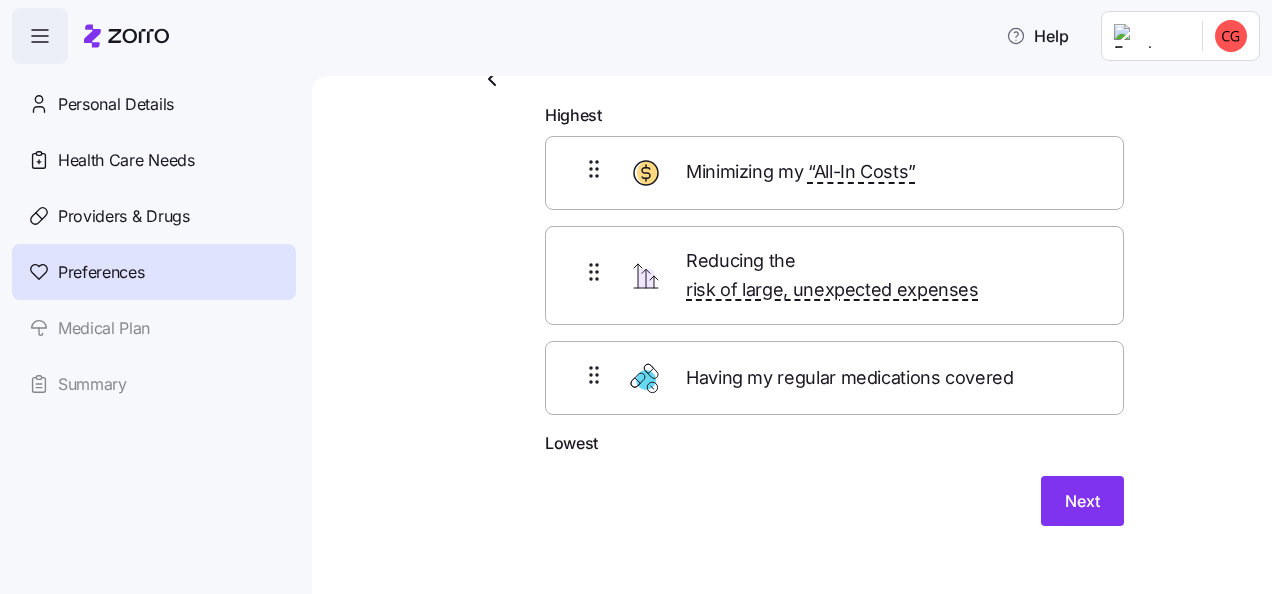 scroll, scrollTop: 0, scrollLeft: 0, axis: both 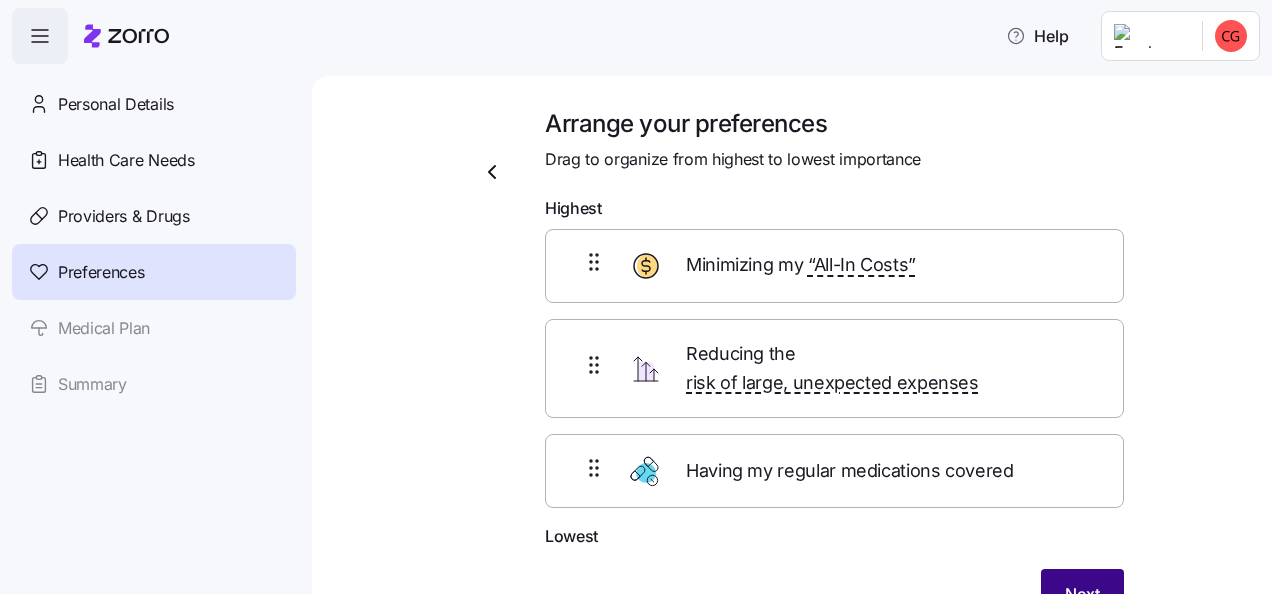 click on "Next" at bounding box center [1082, 594] 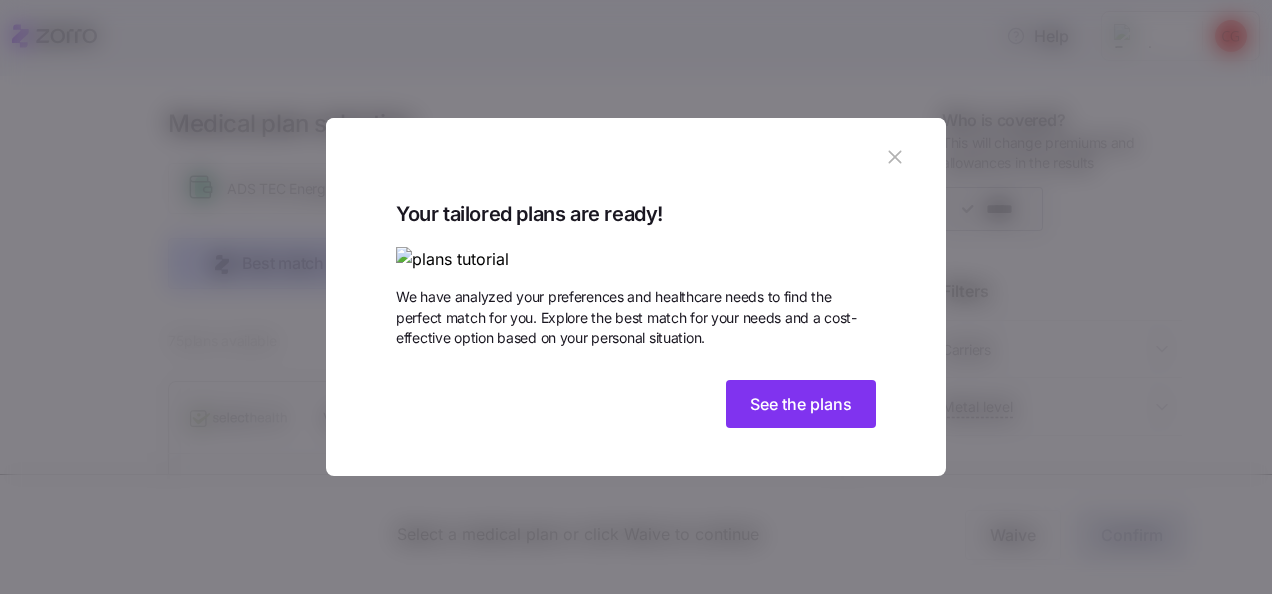 click on "We have analyzed your preferences and healthcare needs to find the perfect match for you. Explore the best match for your needs and a cost-effective option based on your personal situation." at bounding box center [636, 317] 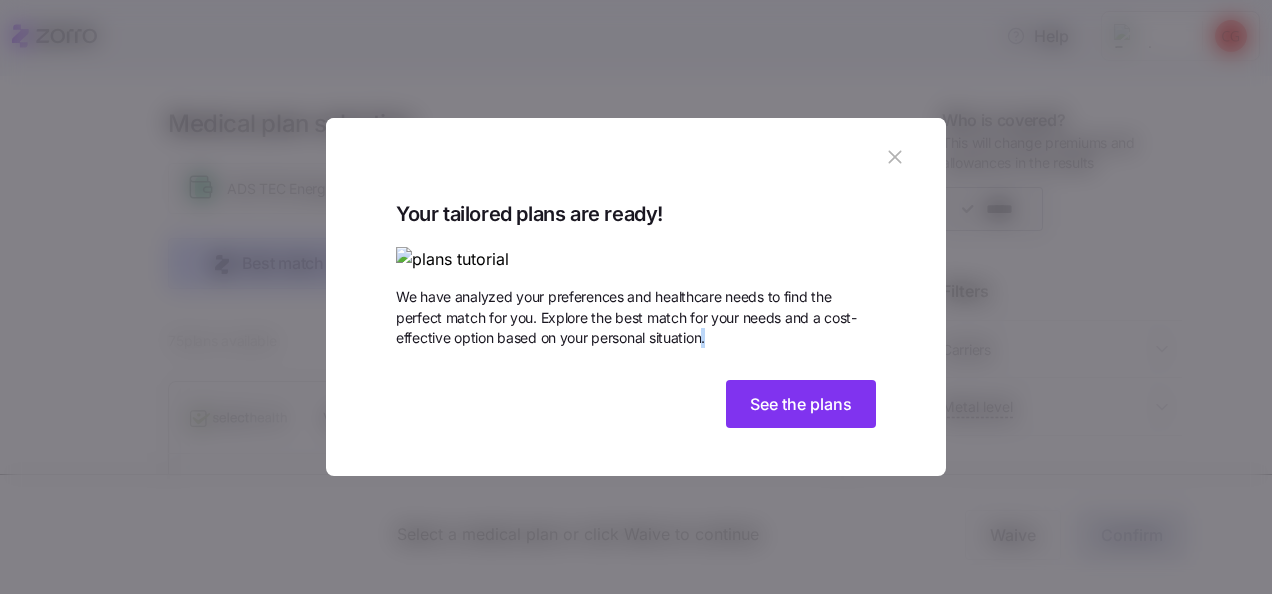 click on "We have analyzed your preferences and healthcare needs to find the perfect match for you. Explore the best match for your needs and a cost-effective option based on your personal situation." at bounding box center [636, 317] 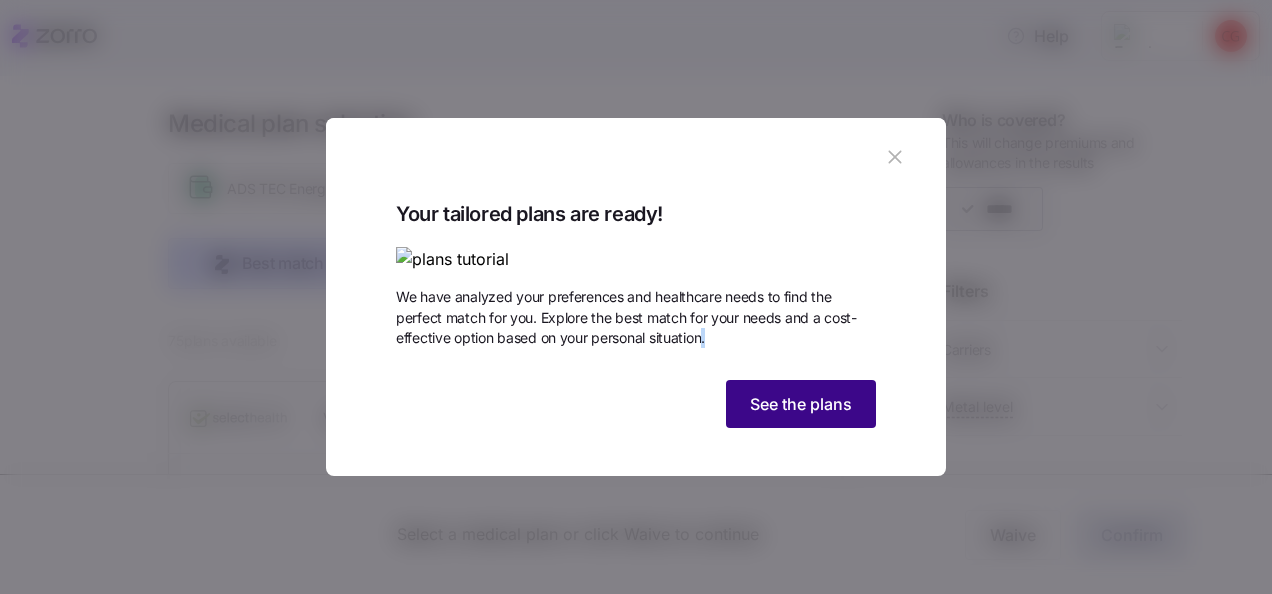 drag, startPoint x: 810, startPoint y: 494, endPoint x: 797, endPoint y: 548, distance: 55.542778 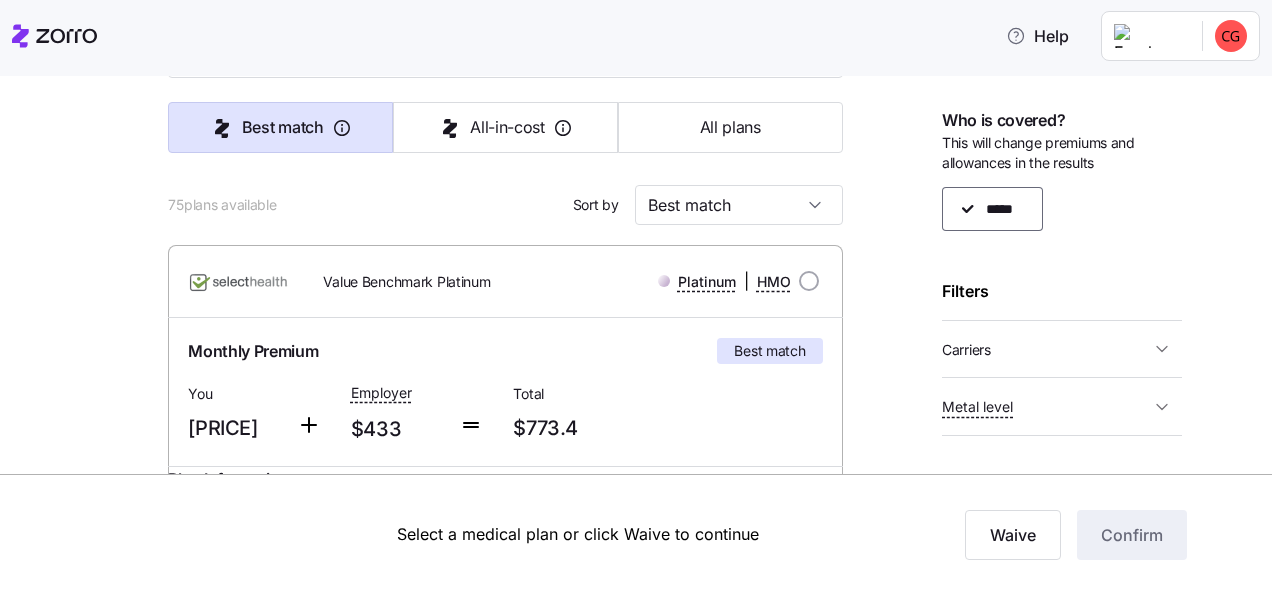 scroll, scrollTop: 135, scrollLeft: 0, axis: vertical 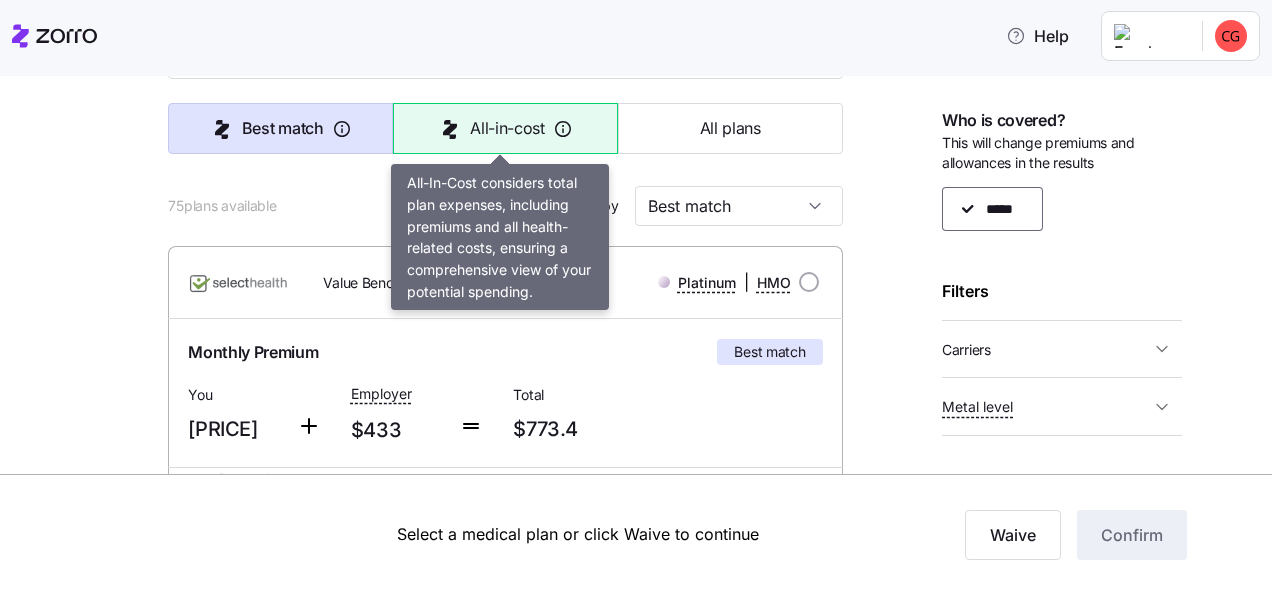 click on "All-in-cost" at bounding box center [507, 128] 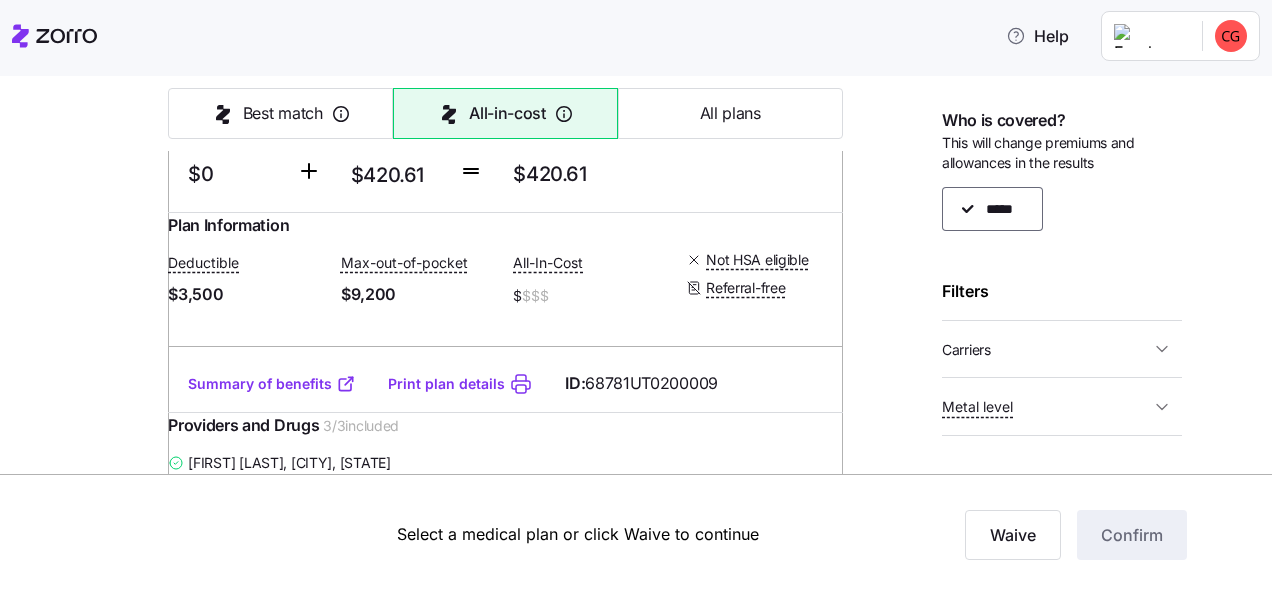 scroll, scrollTop: 397, scrollLeft: 0, axis: vertical 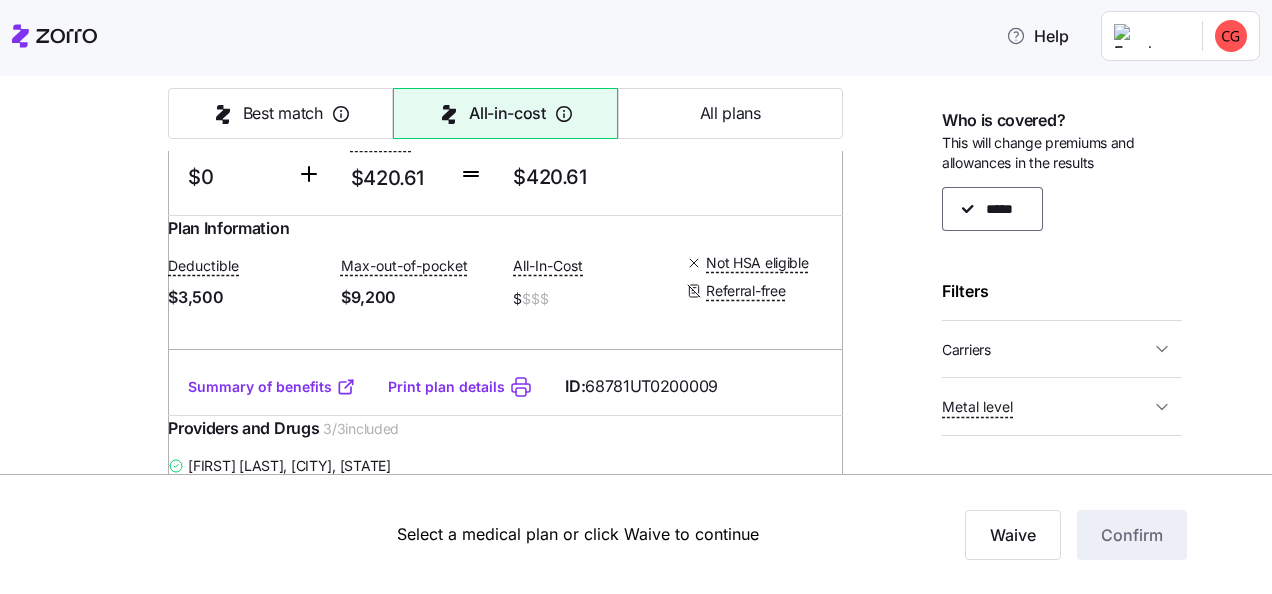 click on "Summary of benefits" at bounding box center (272, 387) 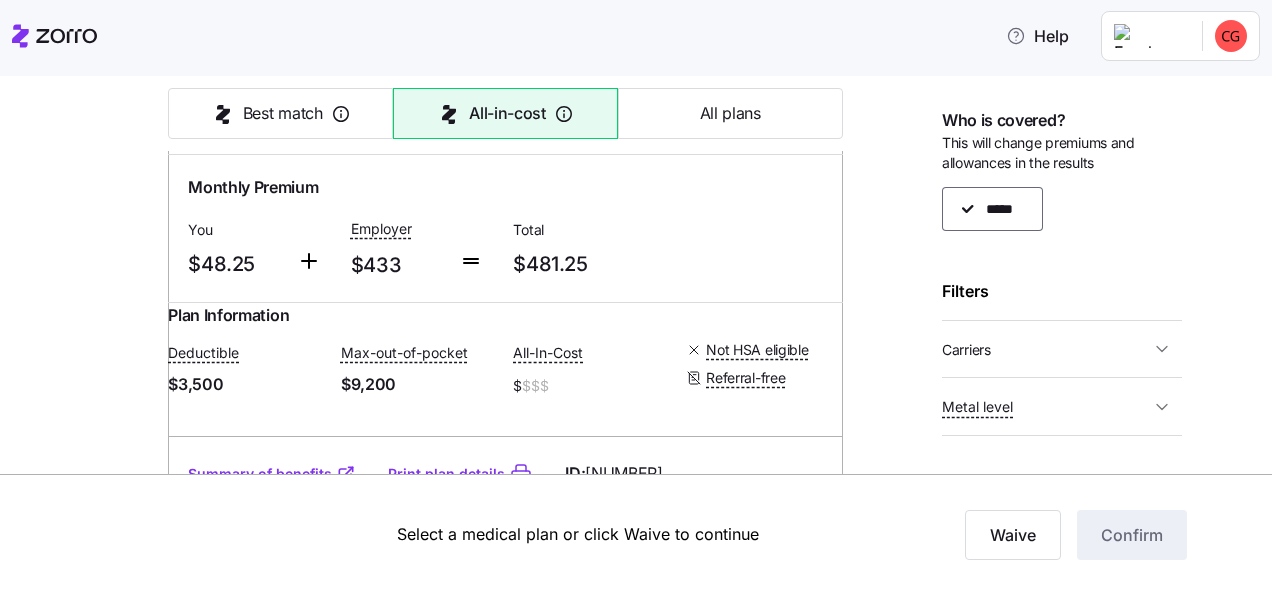 scroll, scrollTop: 2262, scrollLeft: 0, axis: vertical 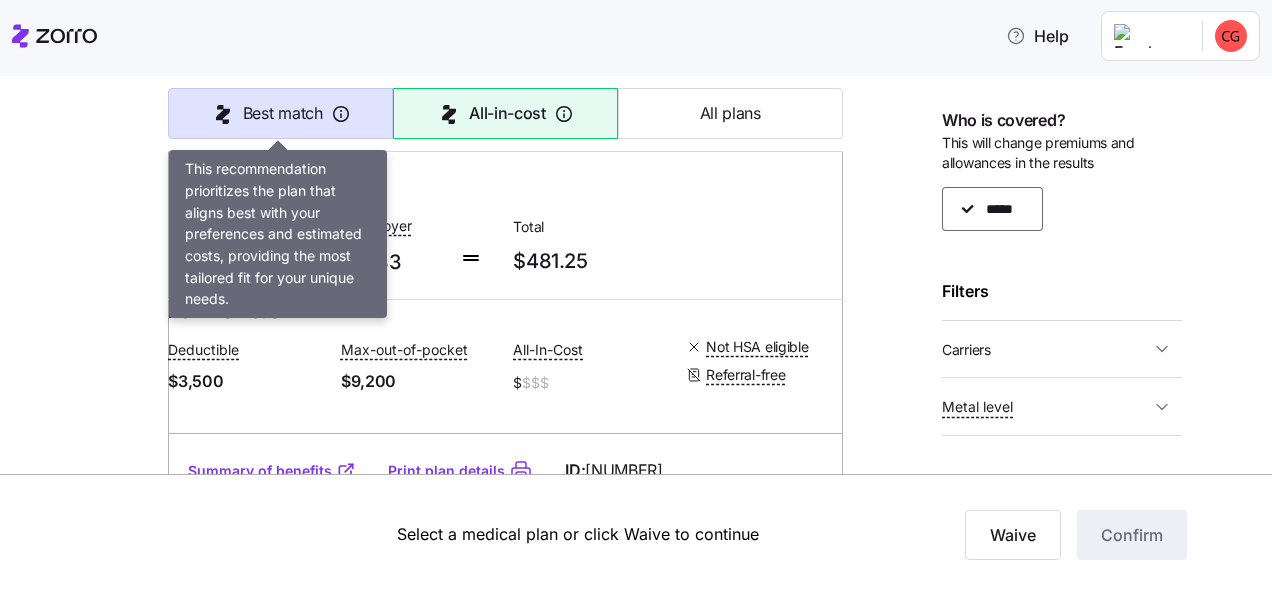 click on "Best match" at bounding box center (283, 113) 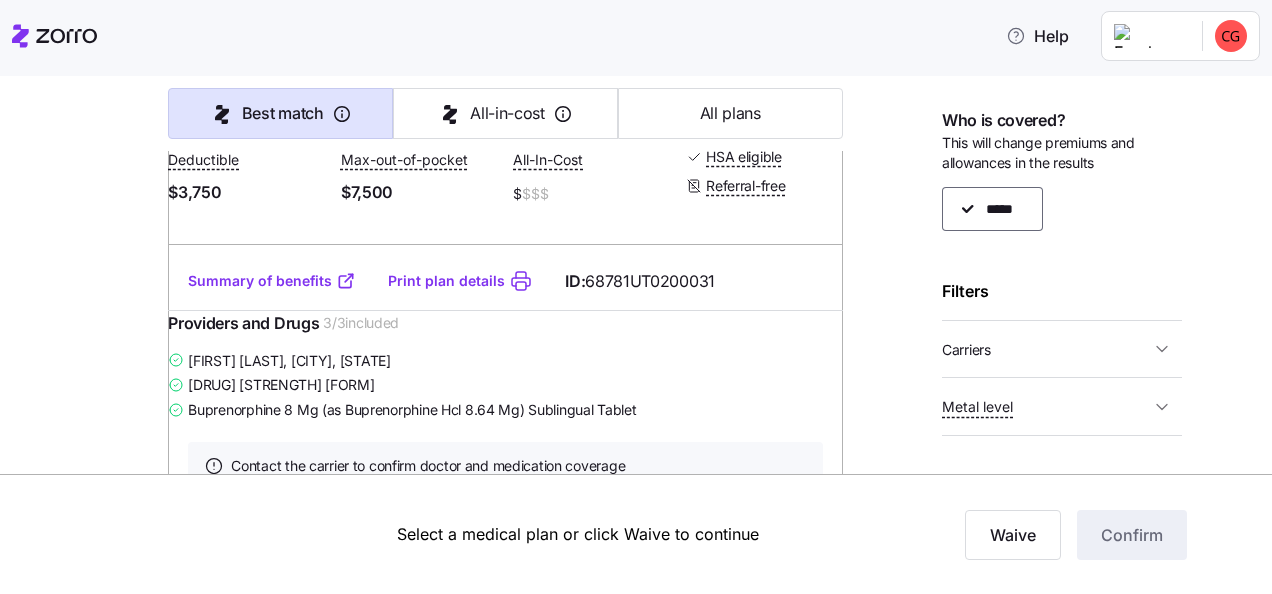 scroll, scrollTop: 2486, scrollLeft: 0, axis: vertical 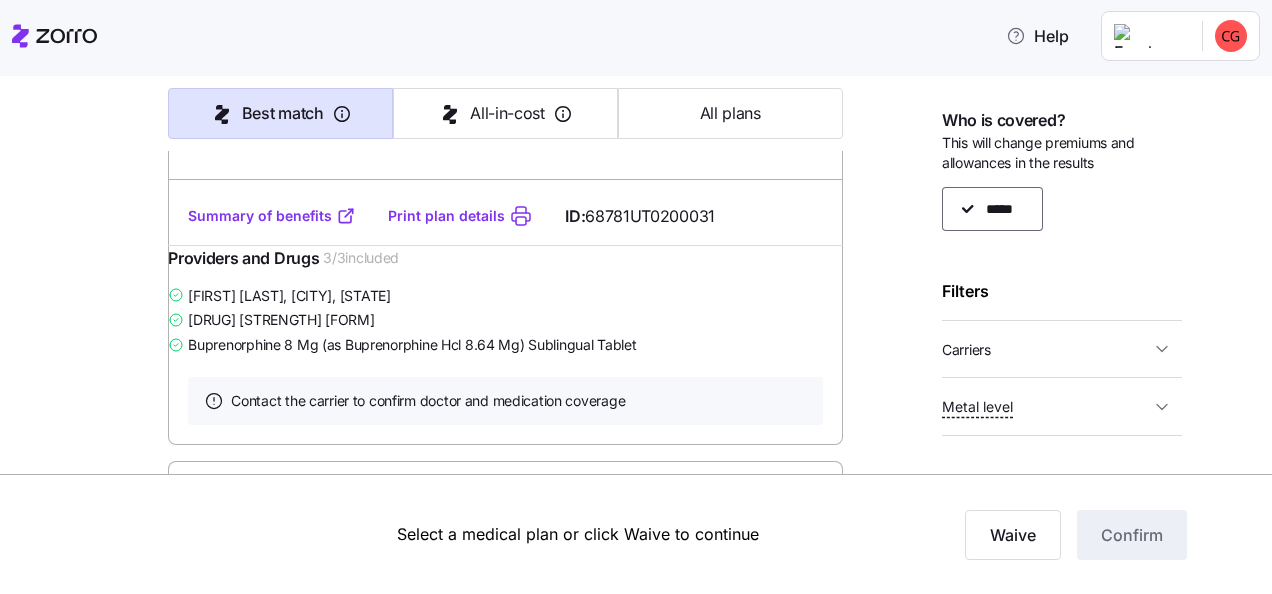 click on "Summary of benefits" at bounding box center [272, 216] 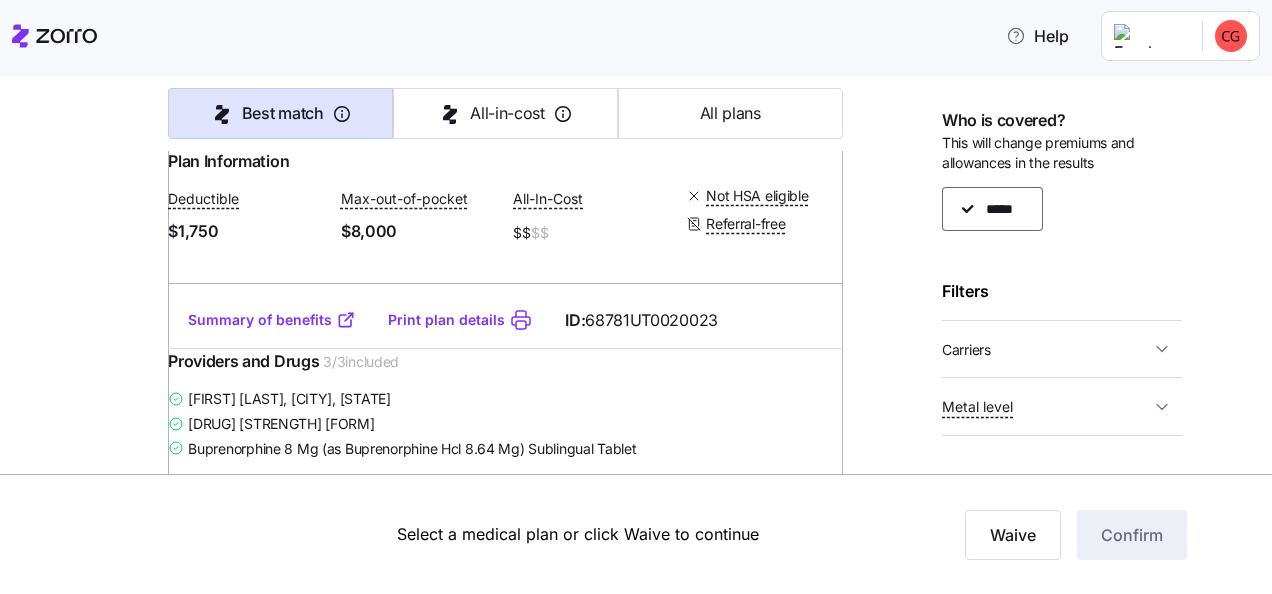 scroll, scrollTop: 1091, scrollLeft: 0, axis: vertical 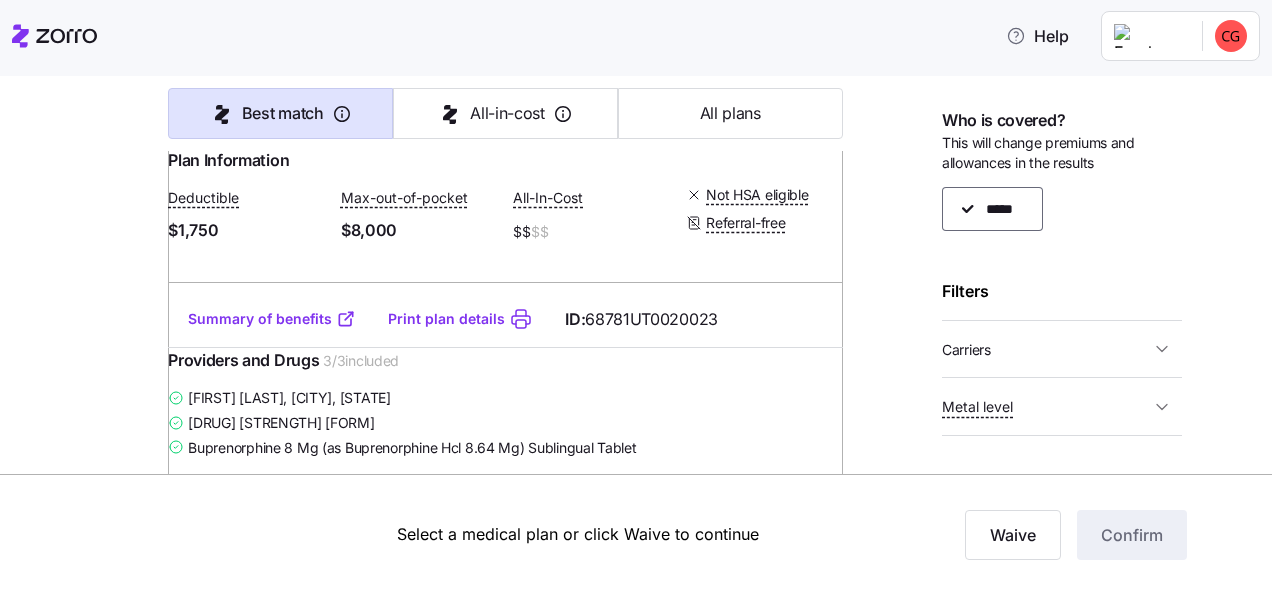 click on "Summary of benefits" at bounding box center (272, 319) 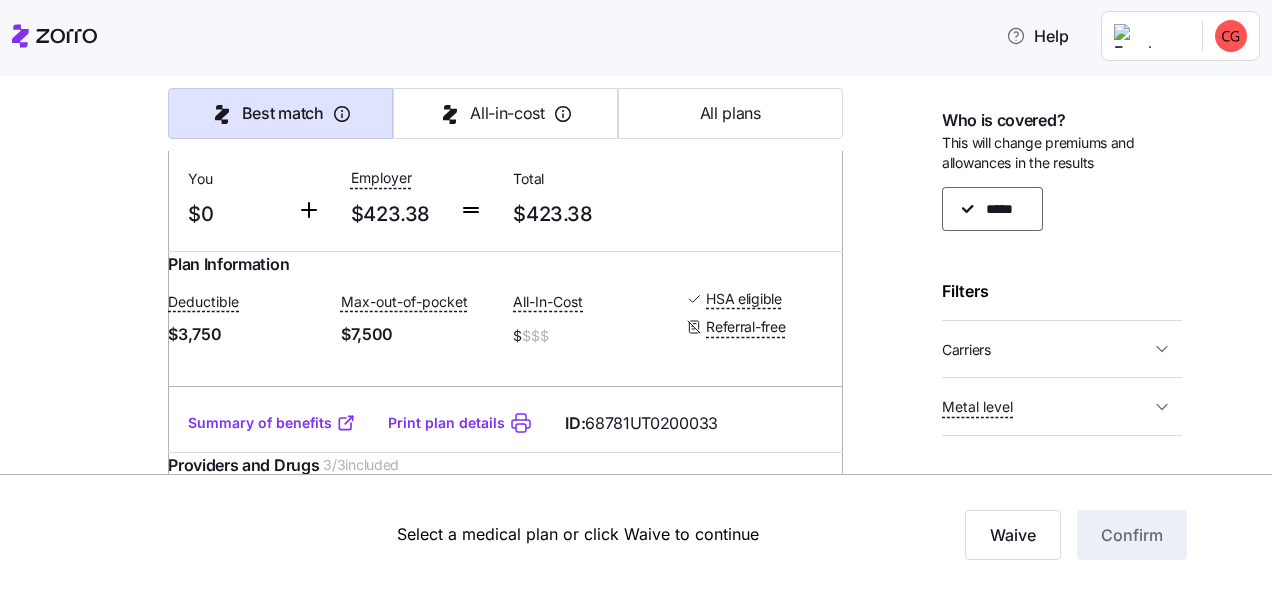scroll, scrollTop: 1642, scrollLeft: 0, axis: vertical 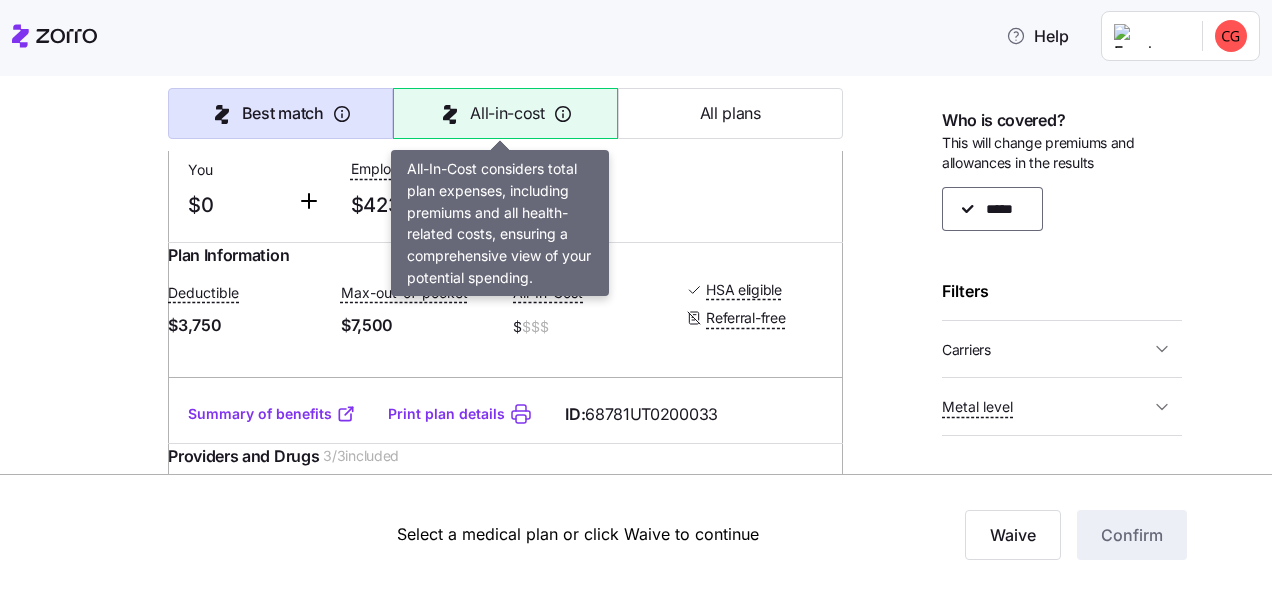 click on "All-in-cost" at bounding box center (505, 113) 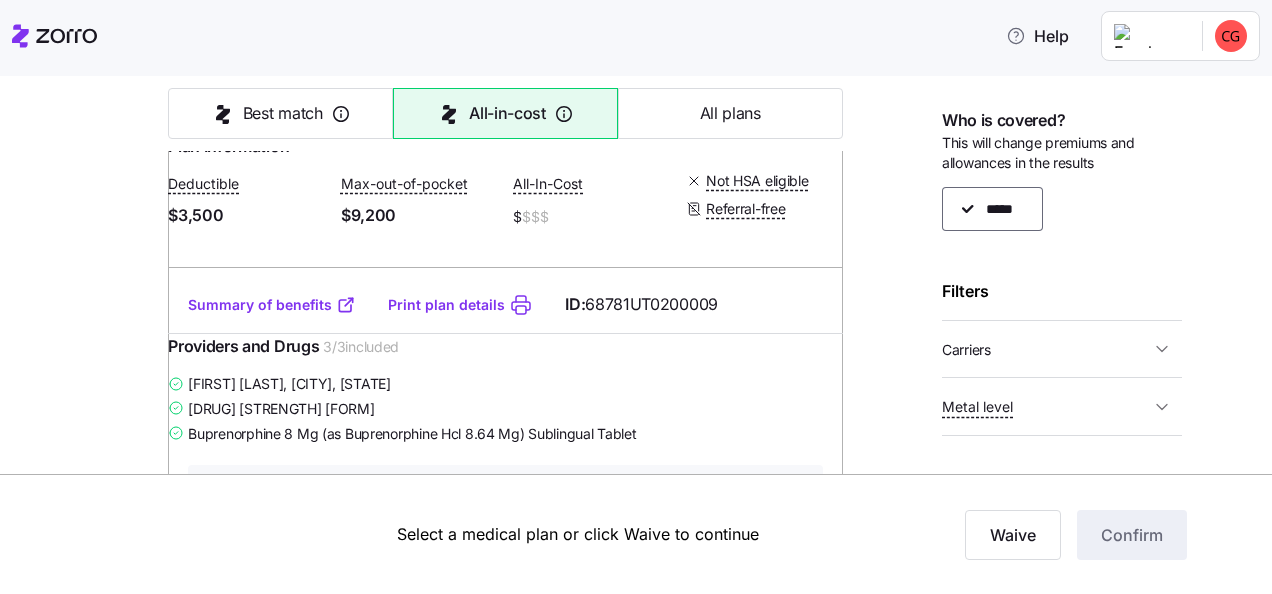 scroll, scrollTop: 477, scrollLeft: 0, axis: vertical 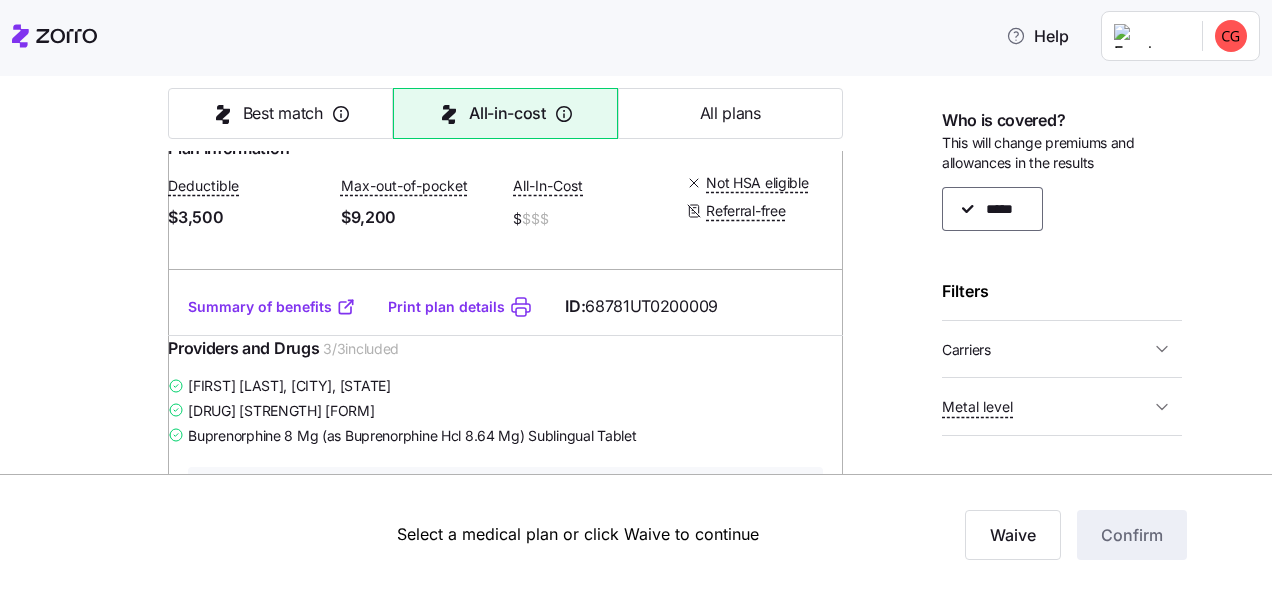 click on "Summary of benefits" at bounding box center (272, 307) 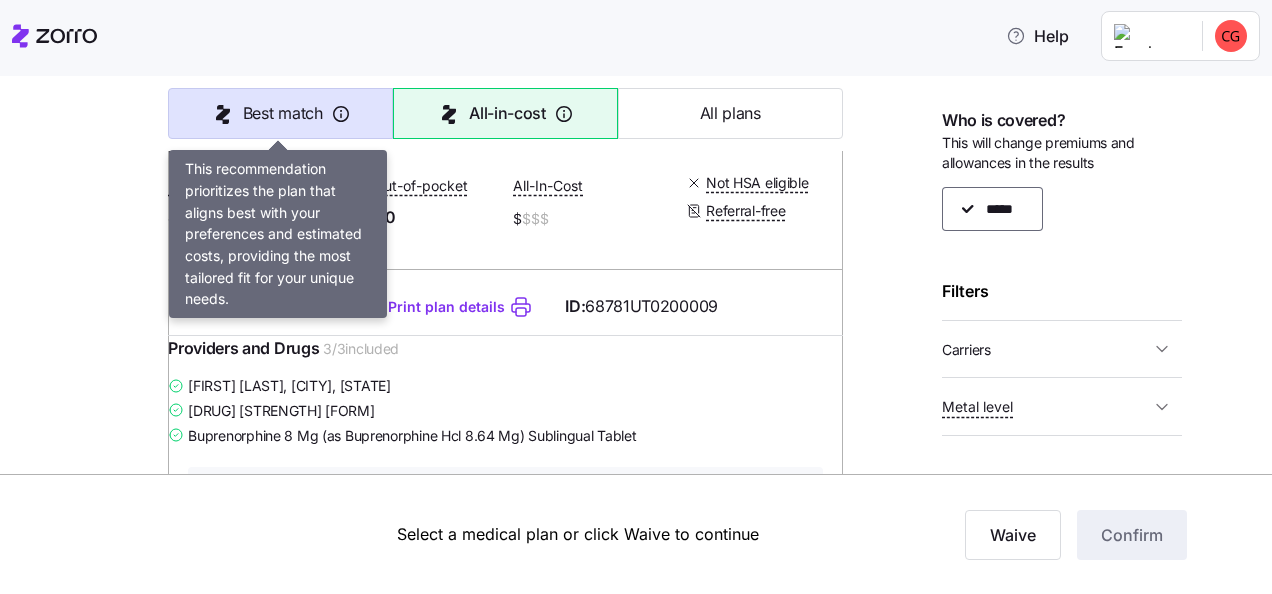 click on "Best match" at bounding box center (283, 113) 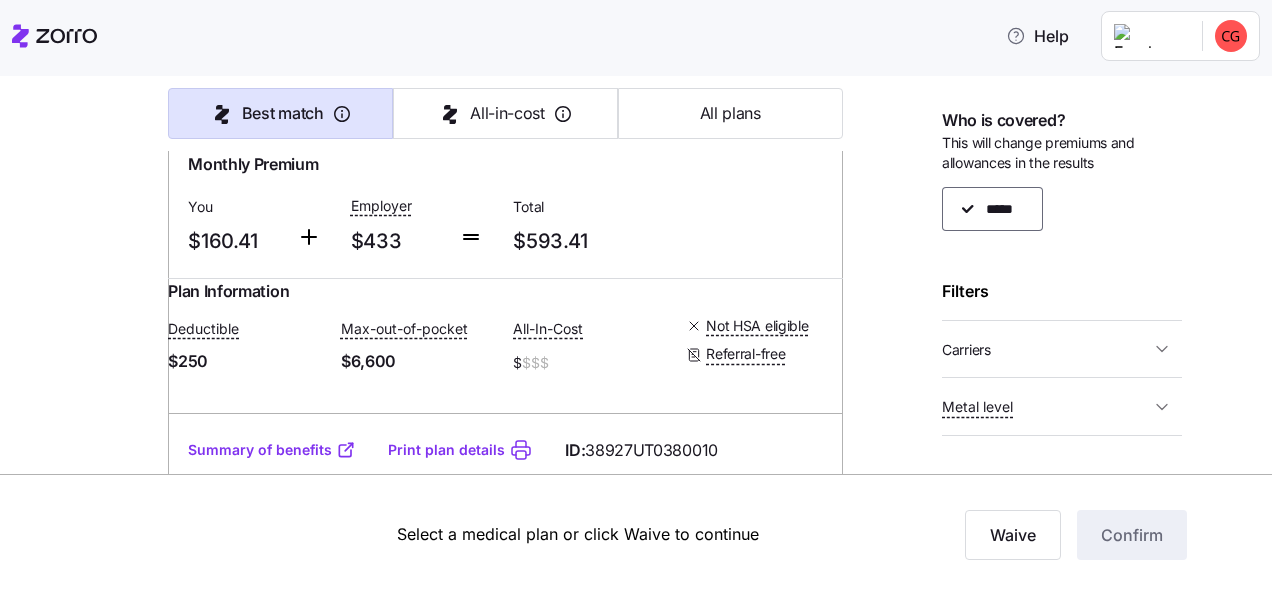 scroll, scrollTop: 6141, scrollLeft: 0, axis: vertical 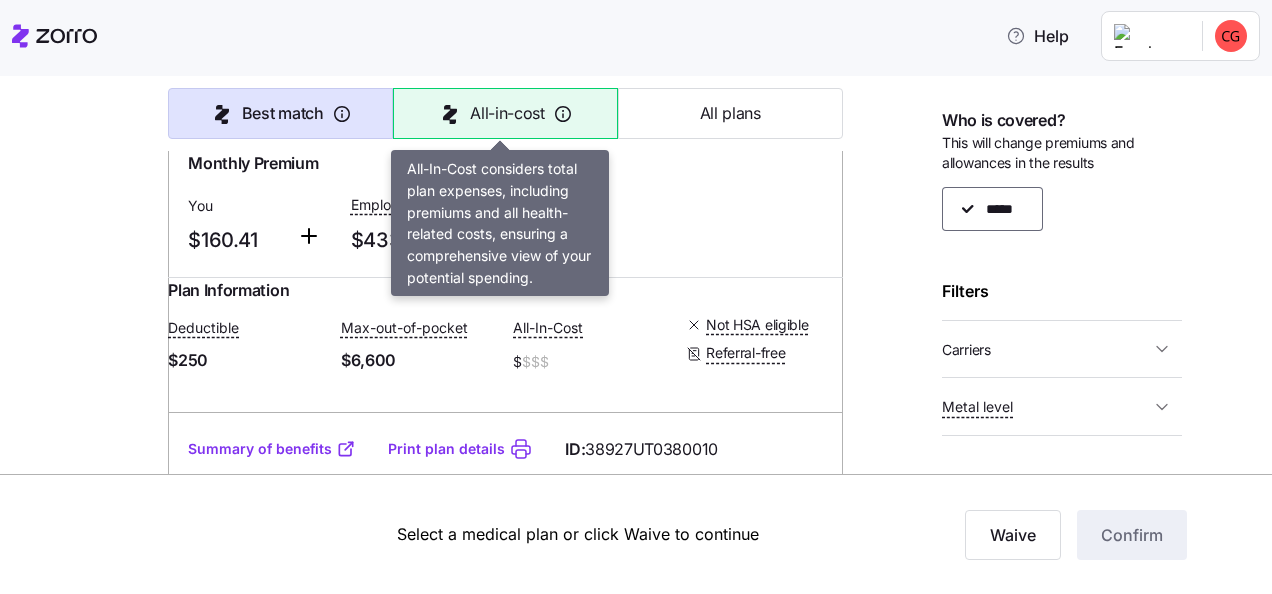 click on "All-in-cost" at bounding box center (507, 113) 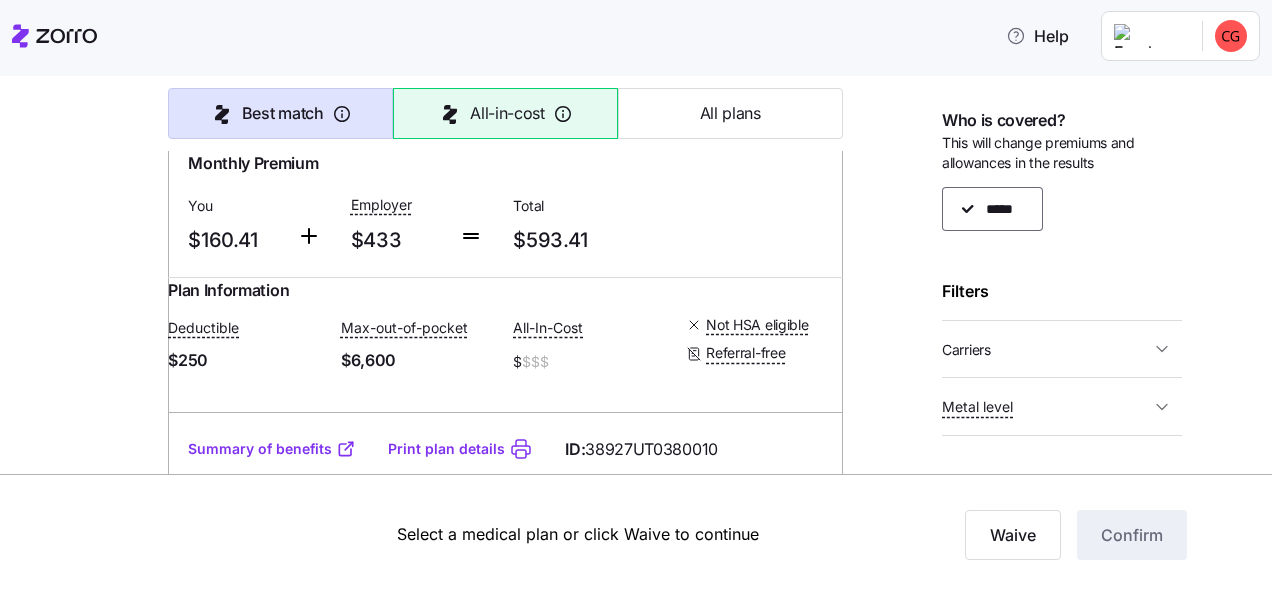 scroll, scrollTop: 1181, scrollLeft: 0, axis: vertical 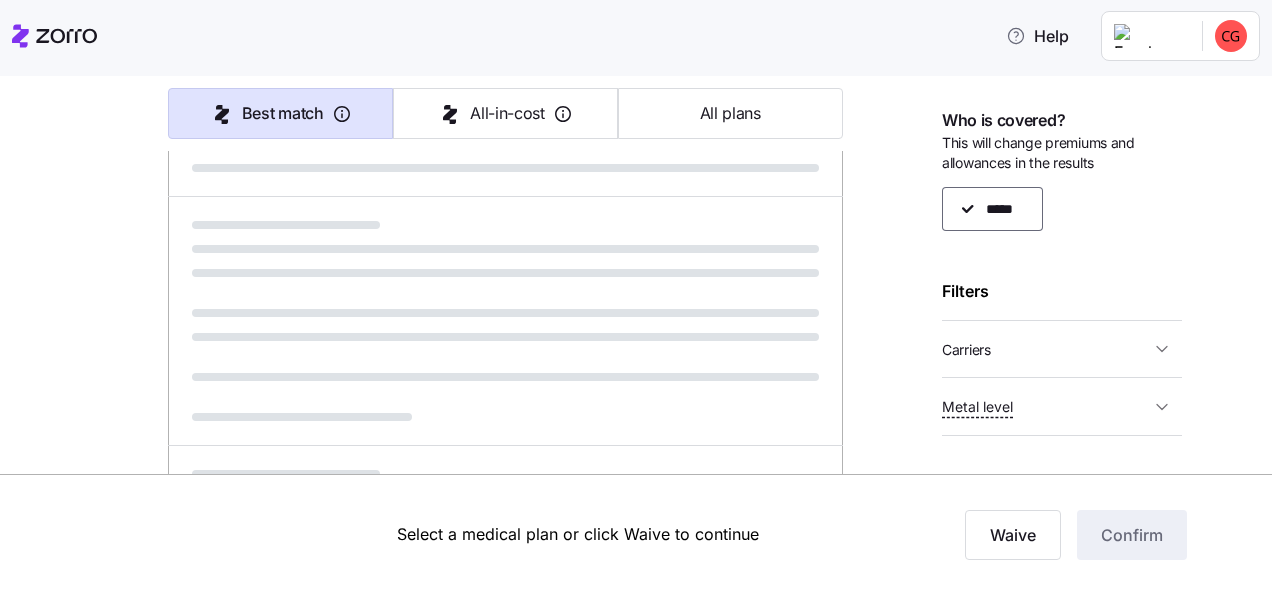 type on "All-in-cost" 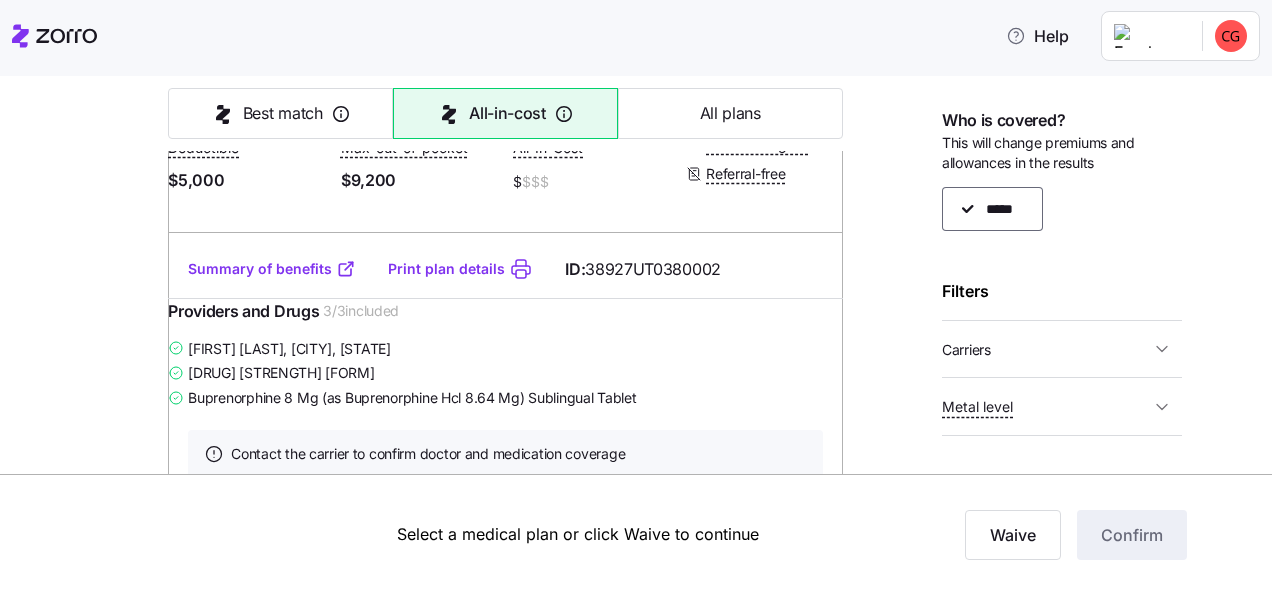 scroll, scrollTop: 6141, scrollLeft: 0, axis: vertical 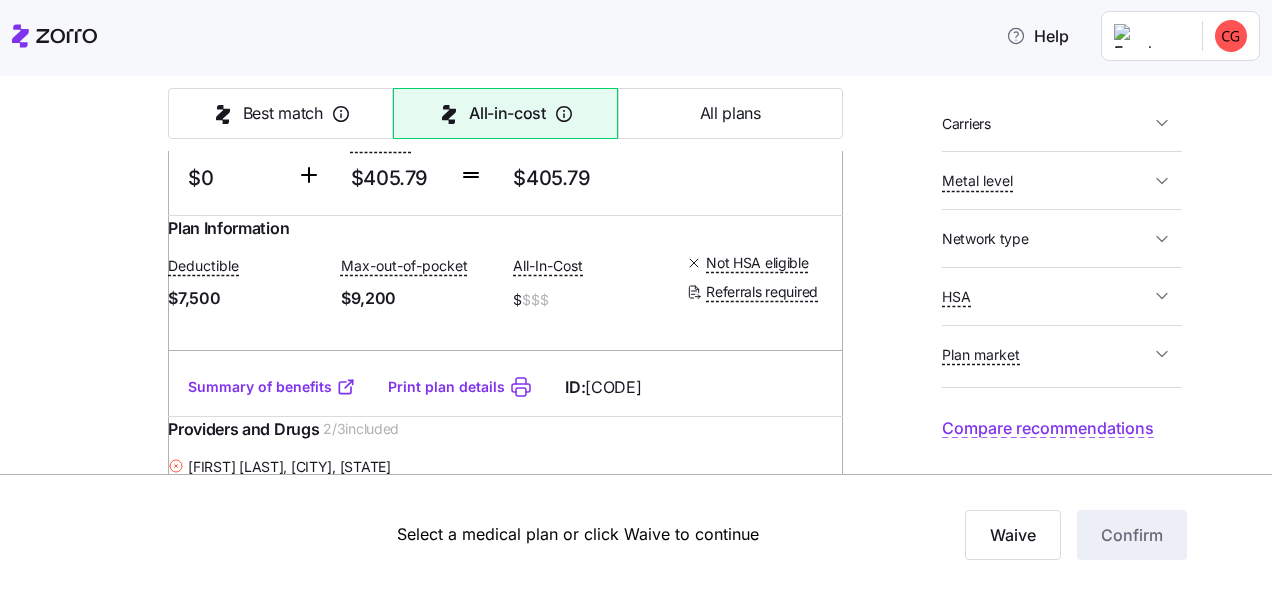 click on "Summary of benefits" at bounding box center (272, -249) 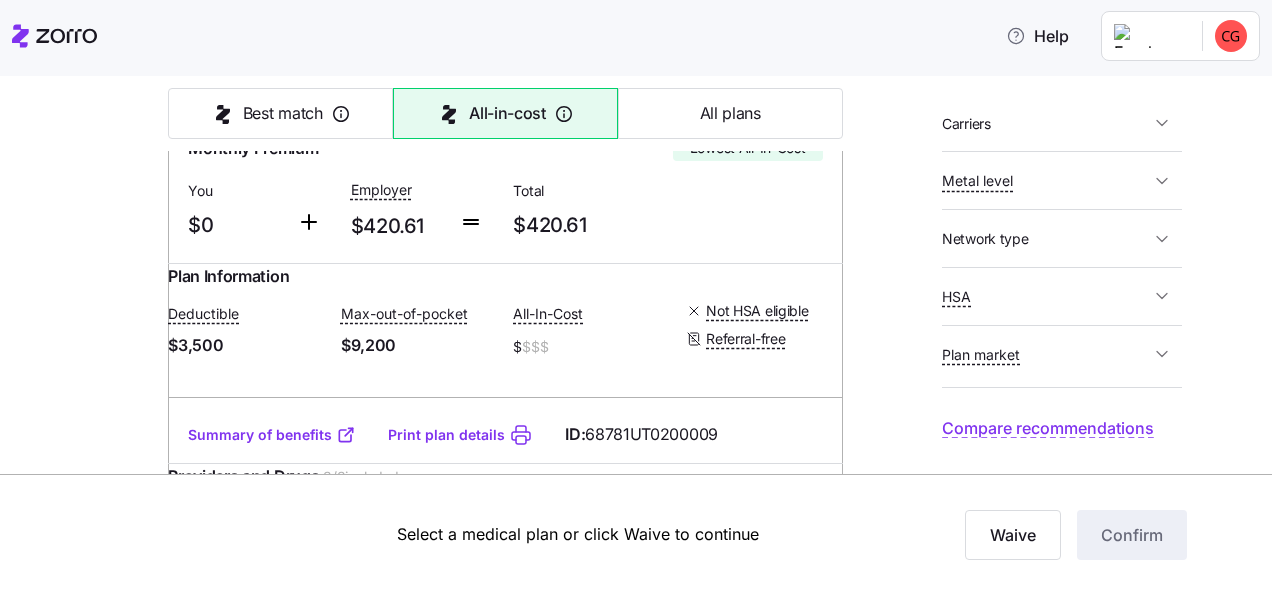 scroll, scrollTop: 367, scrollLeft: 0, axis: vertical 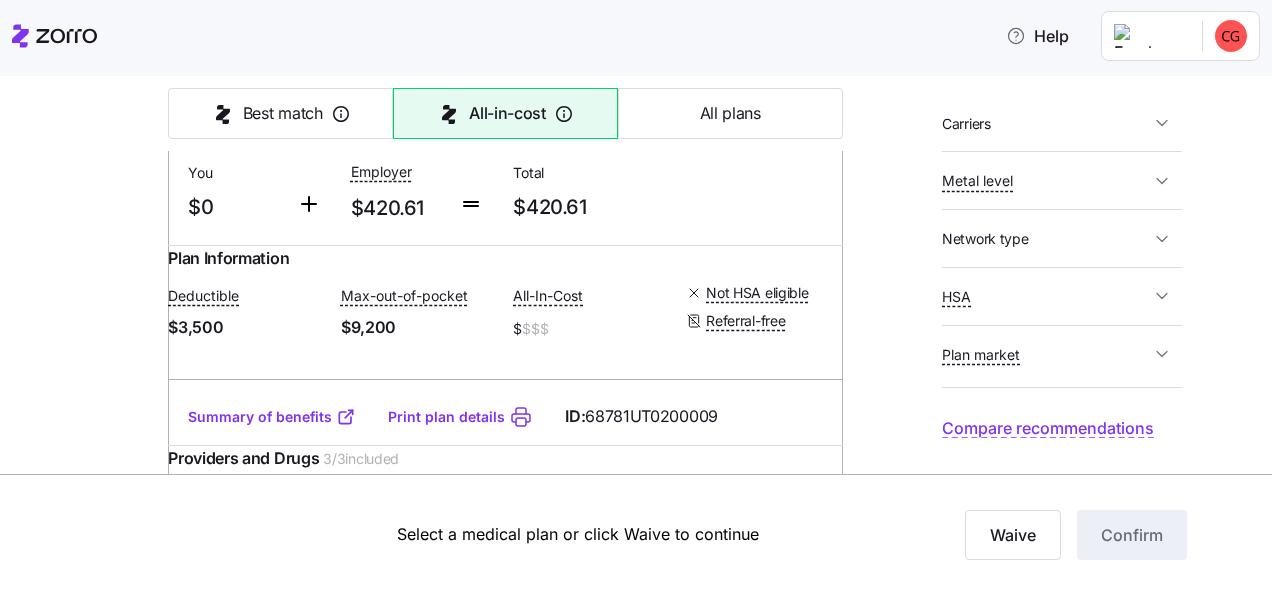 click on "Summary of benefits" at bounding box center (272, 417) 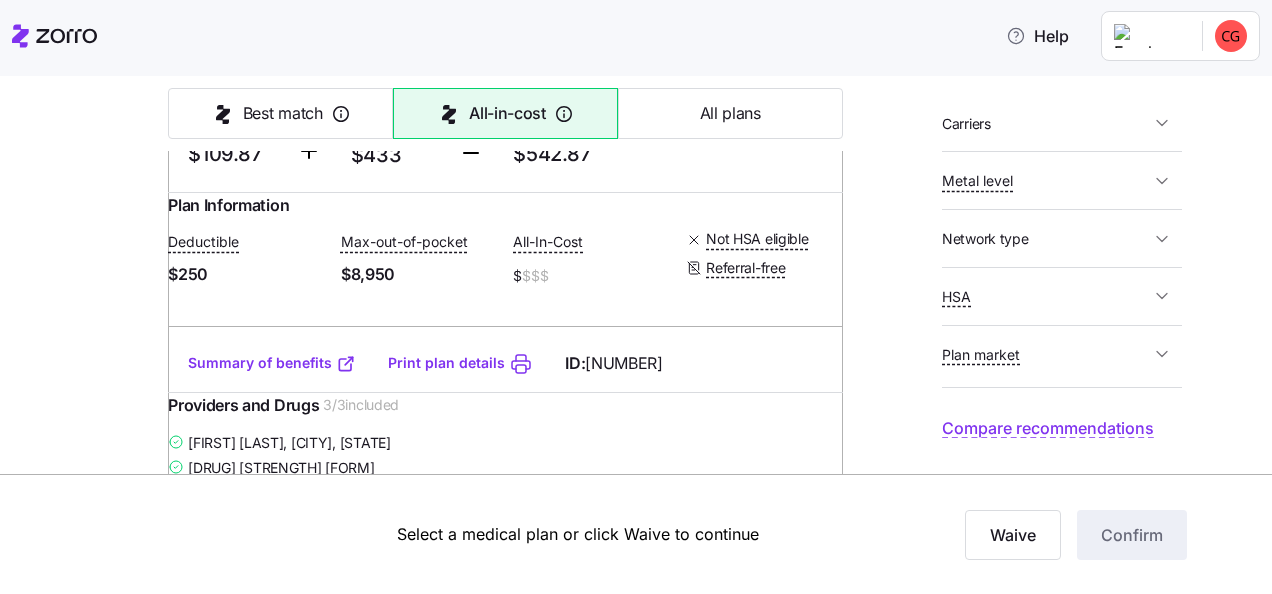 scroll, scrollTop: 1826, scrollLeft: 0, axis: vertical 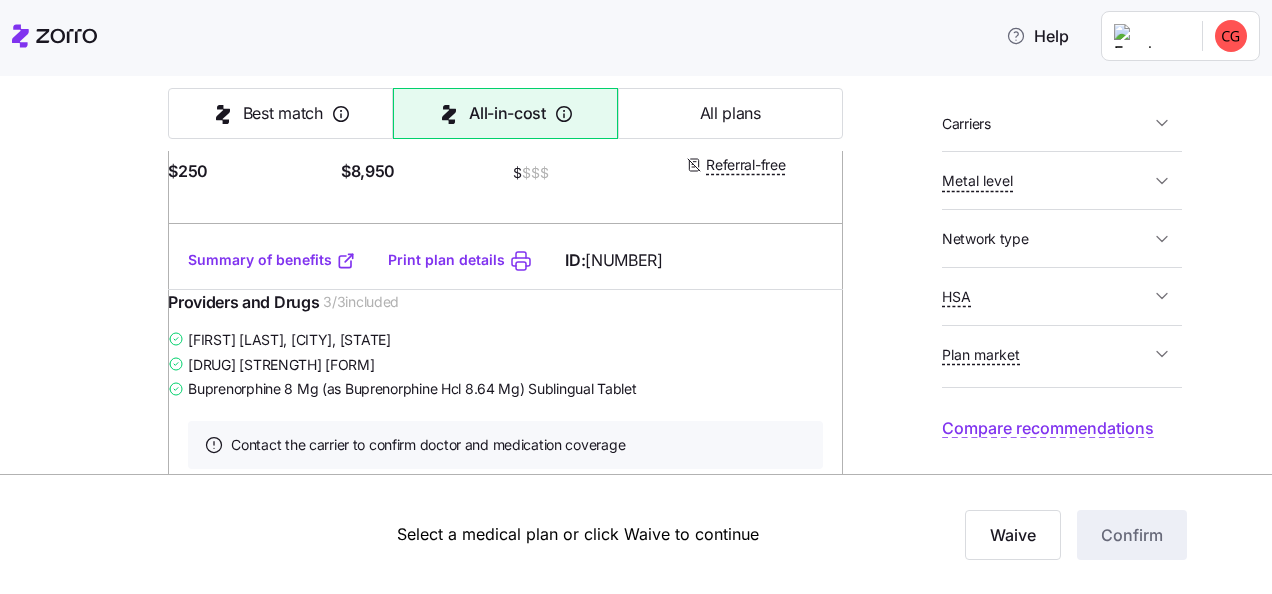 click on "Summary of benefits" at bounding box center (272, 260) 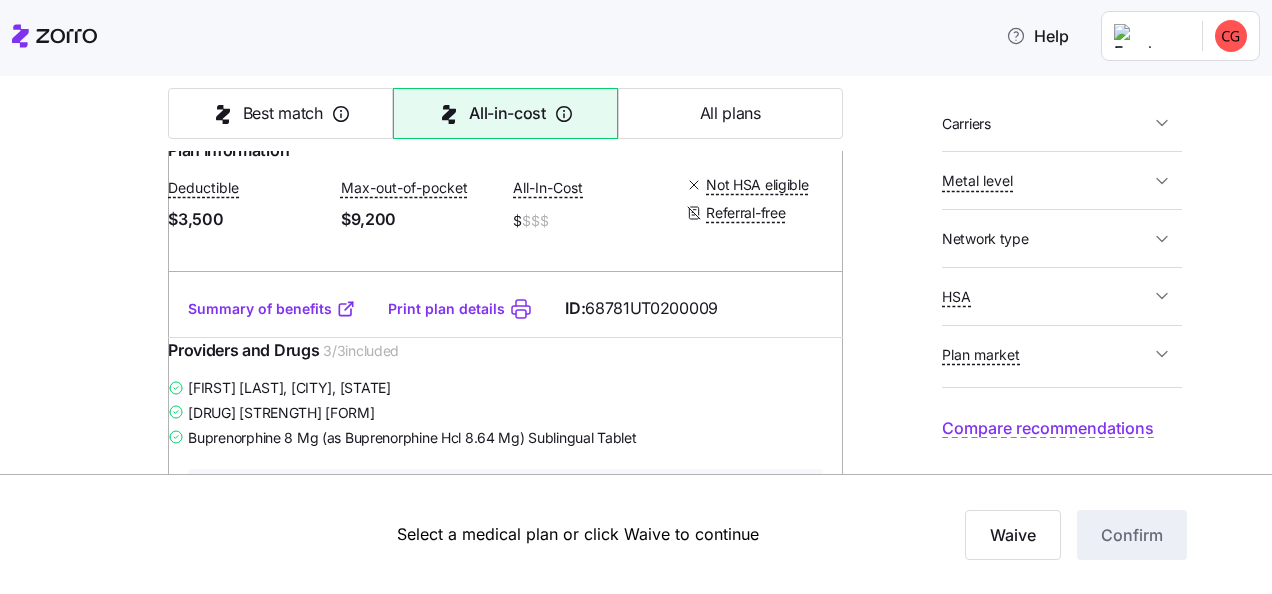 scroll, scrollTop: 476, scrollLeft: 0, axis: vertical 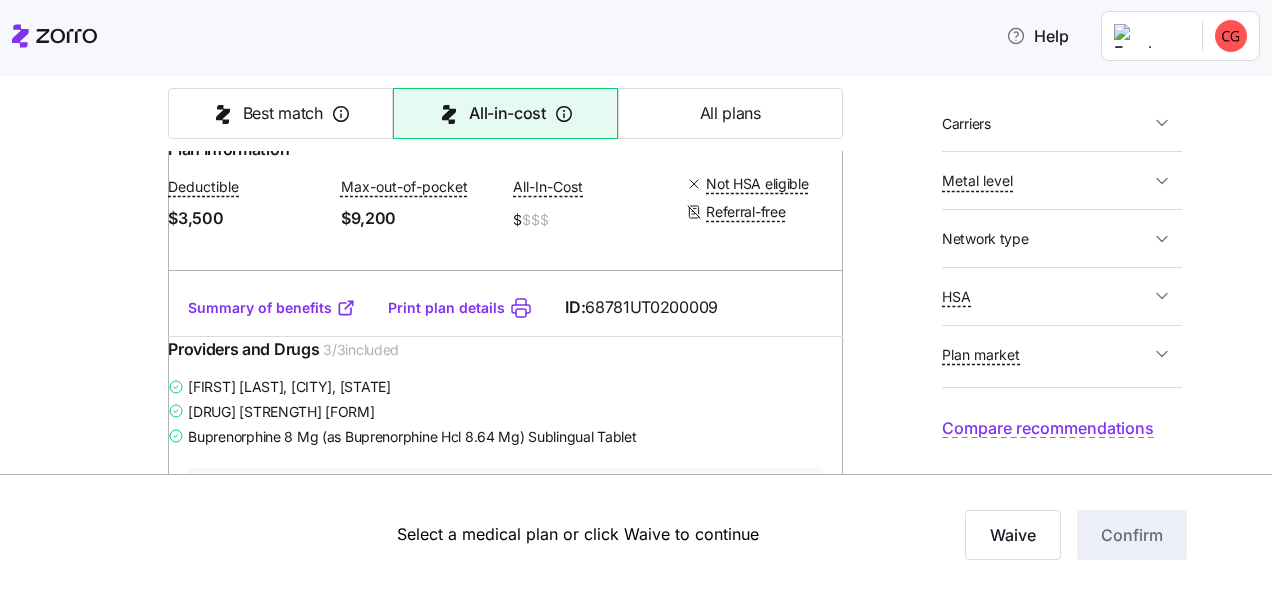 click on "Summary of benefits" at bounding box center (272, 308) 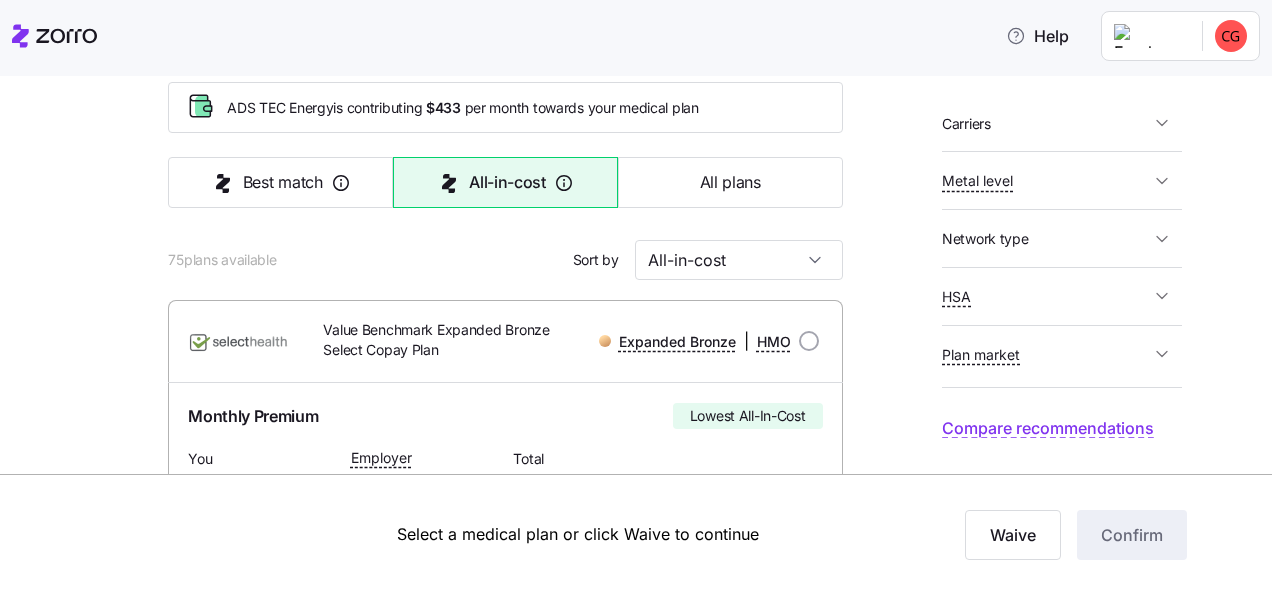 scroll, scrollTop: 80, scrollLeft: 0, axis: vertical 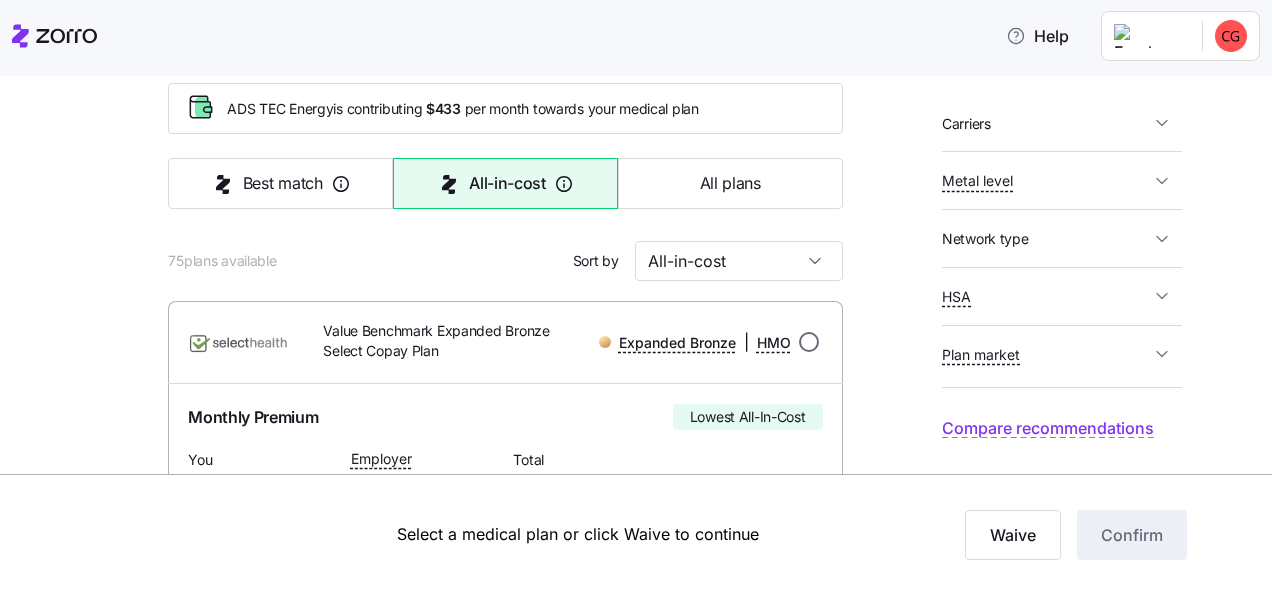 click at bounding box center (809, 342) 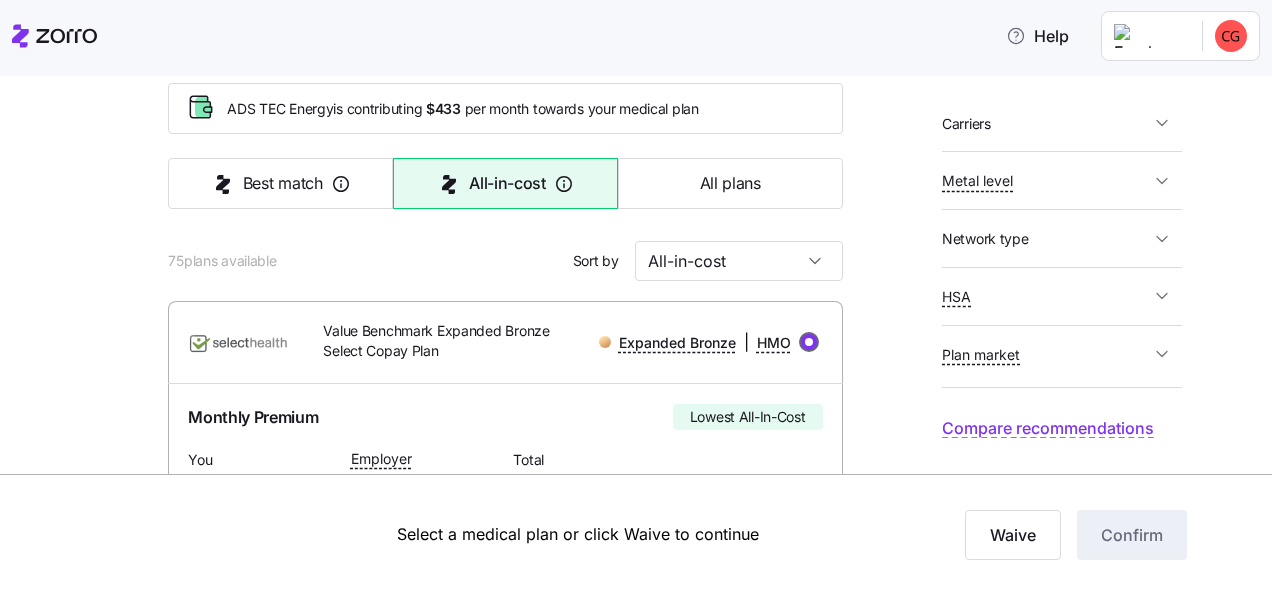 radio on "true" 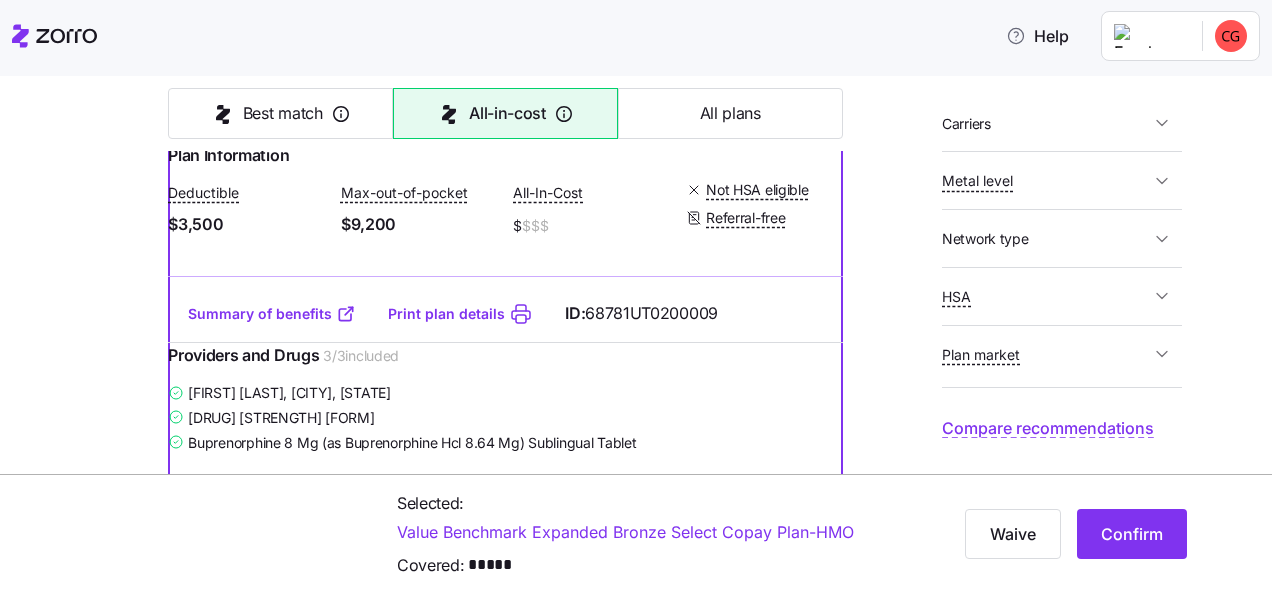 scroll, scrollTop: 474, scrollLeft: 0, axis: vertical 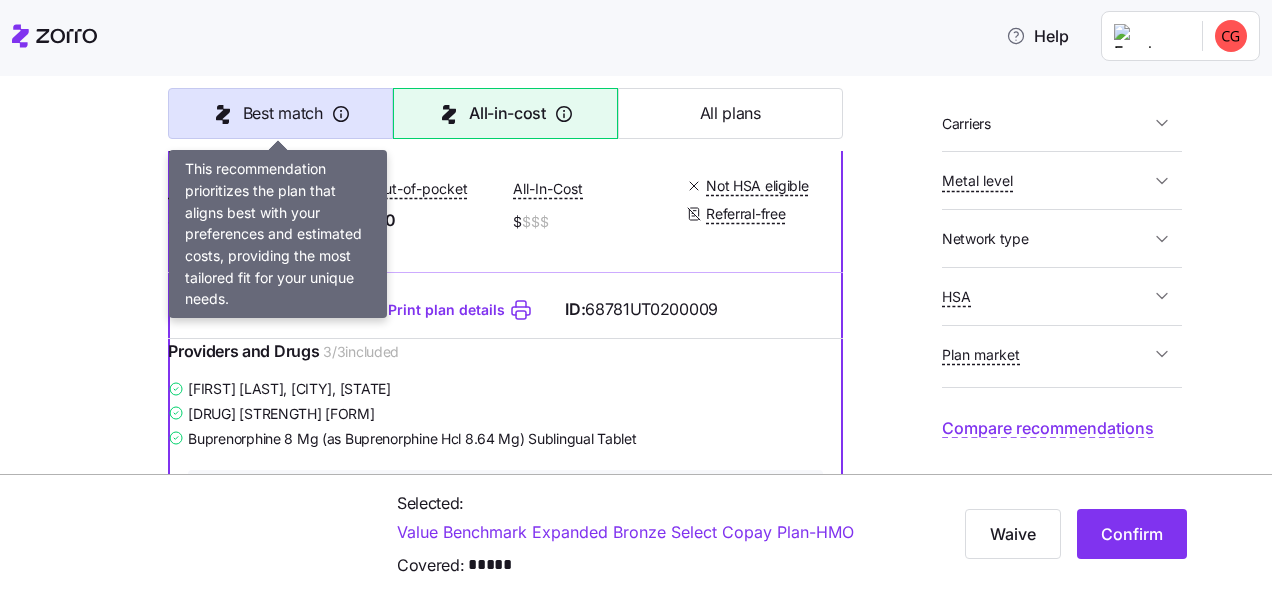 click on "Best match" at bounding box center (280, 113) 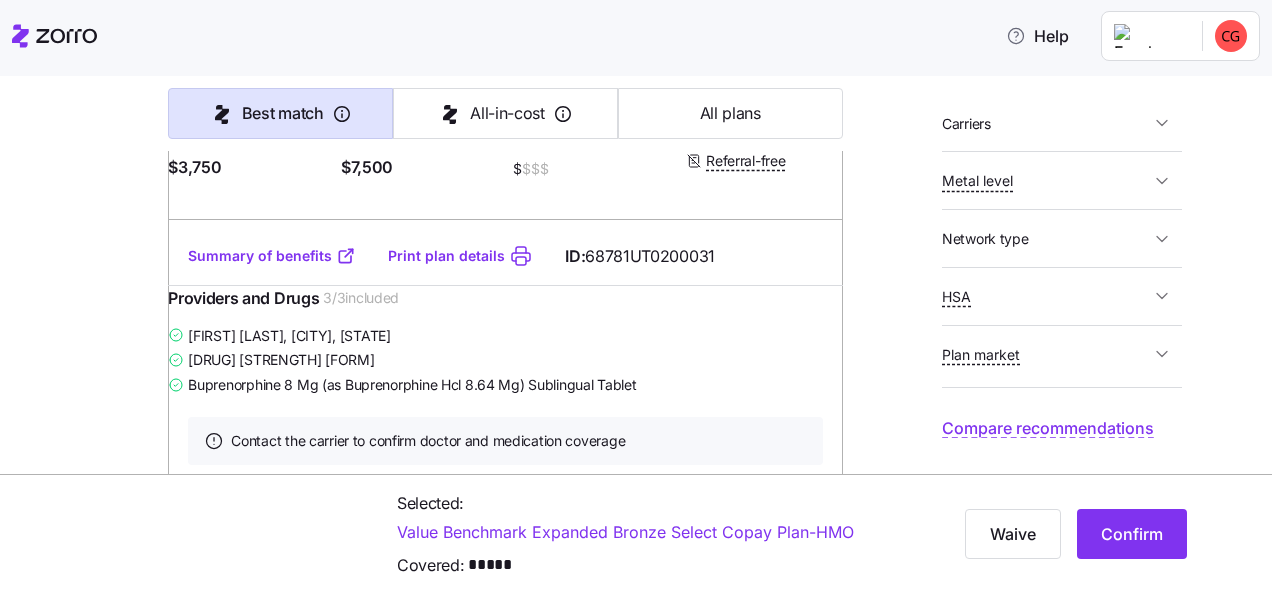 scroll, scrollTop: 2447, scrollLeft: 0, axis: vertical 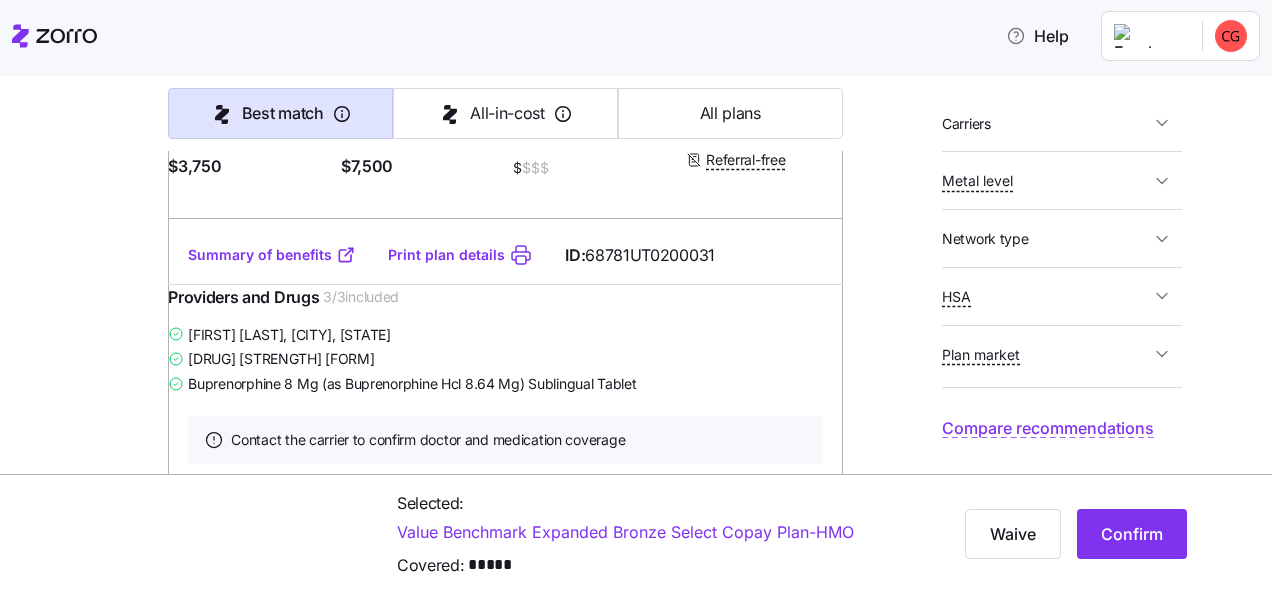 click on "Summary of benefits" at bounding box center (272, 255) 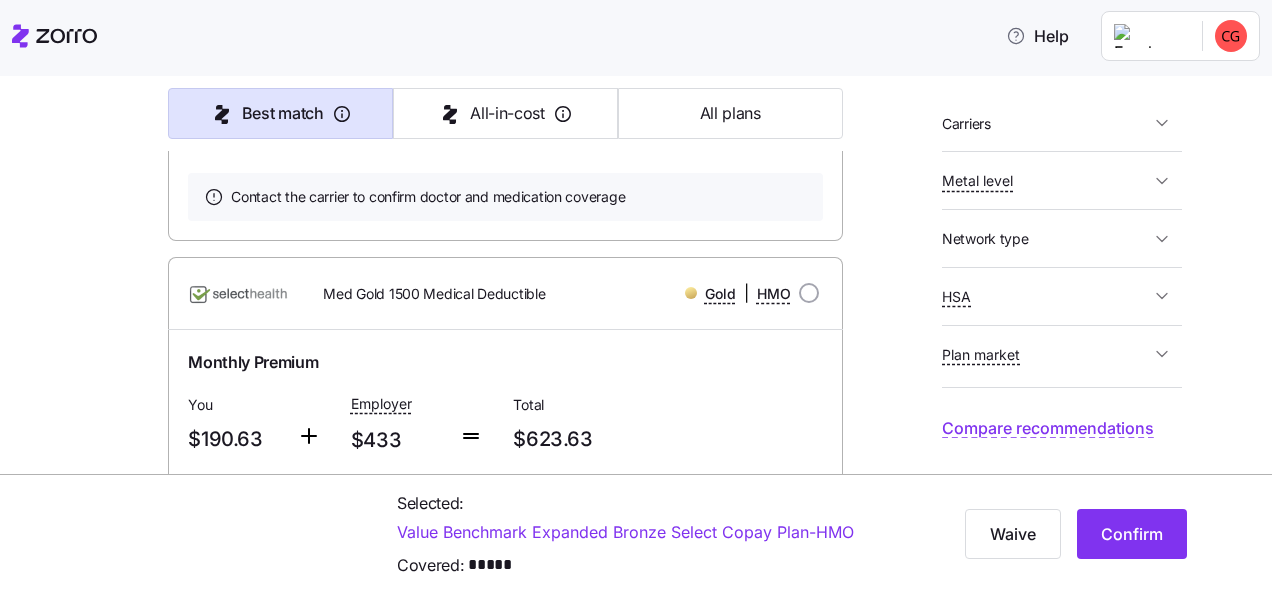 scroll, scrollTop: 4647, scrollLeft: 0, axis: vertical 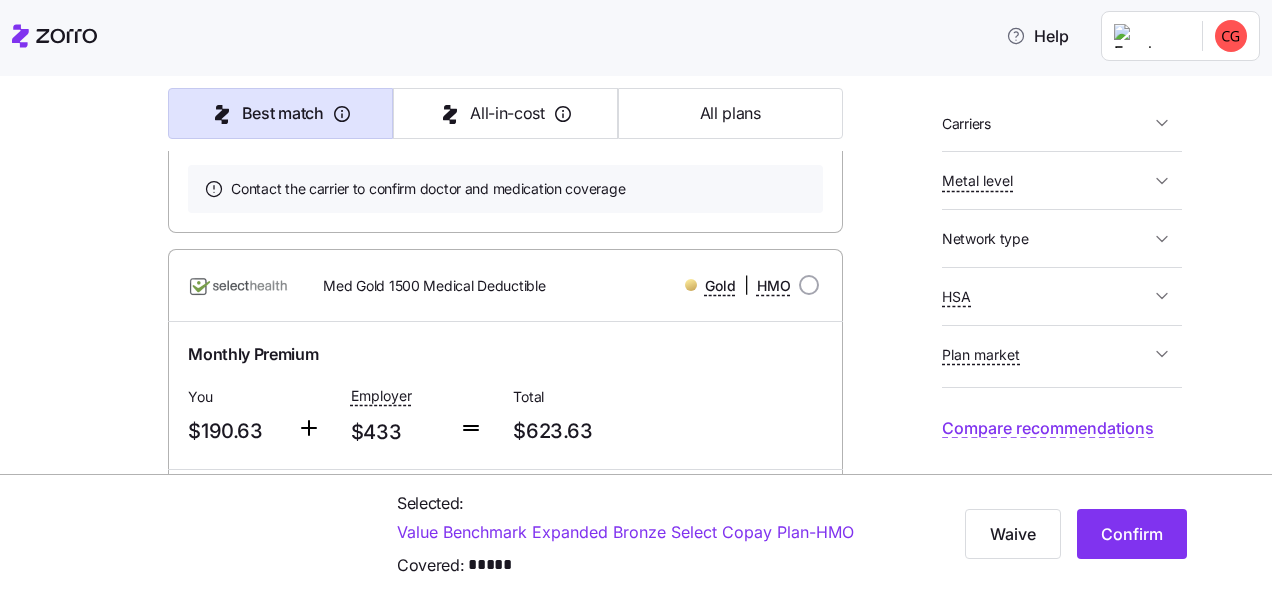 click on "Summary of benefits" at bounding box center (272, 4) 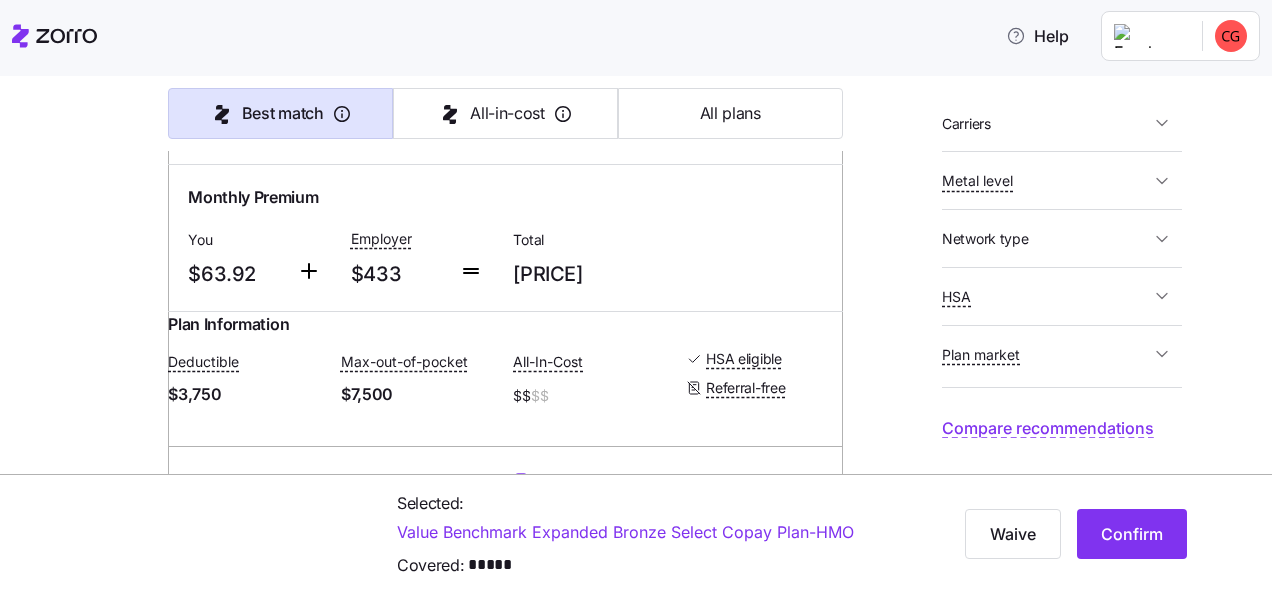 scroll, scrollTop: 4167, scrollLeft: 0, axis: vertical 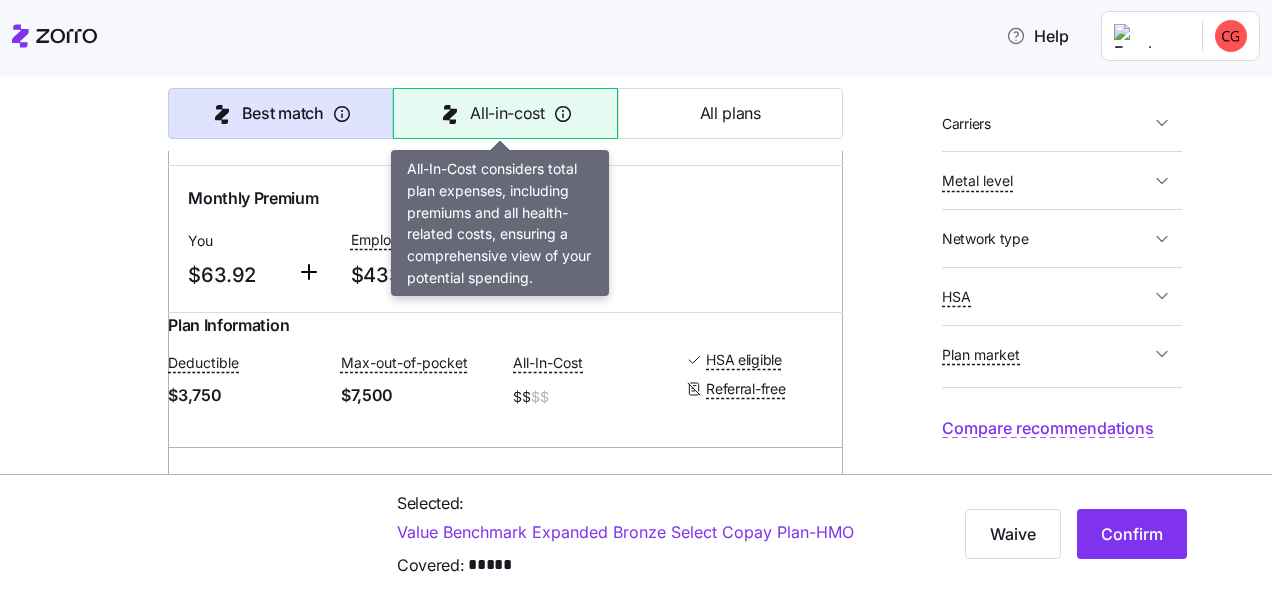 click on "All-in-cost" at bounding box center (505, 113) 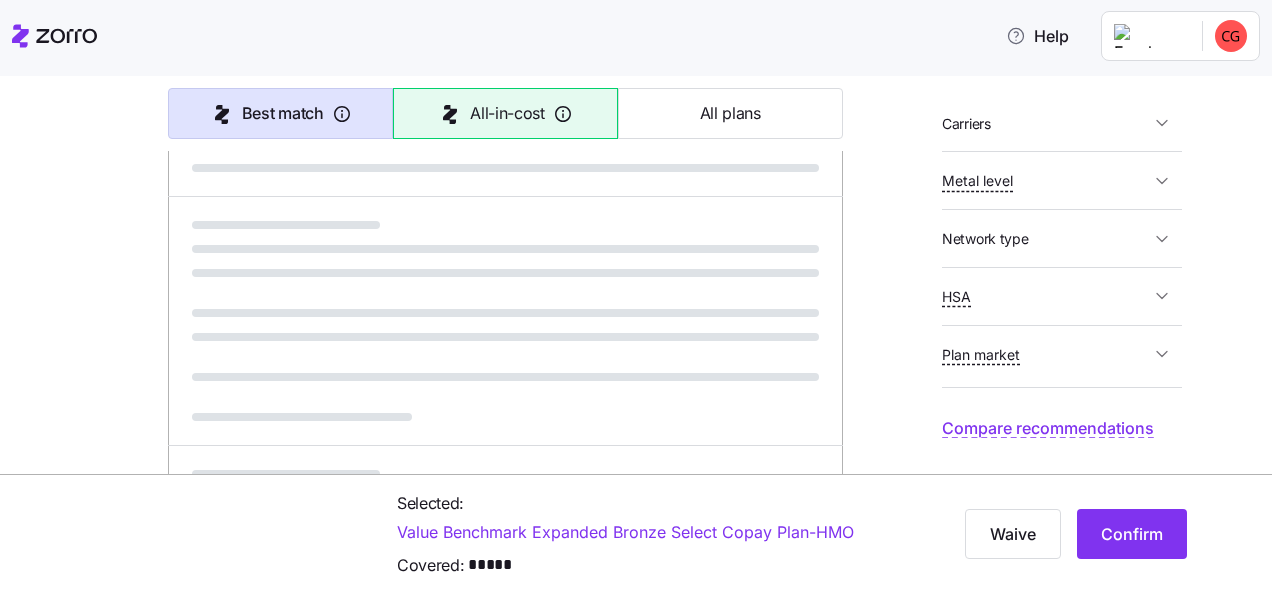 type on "All-in-cost" 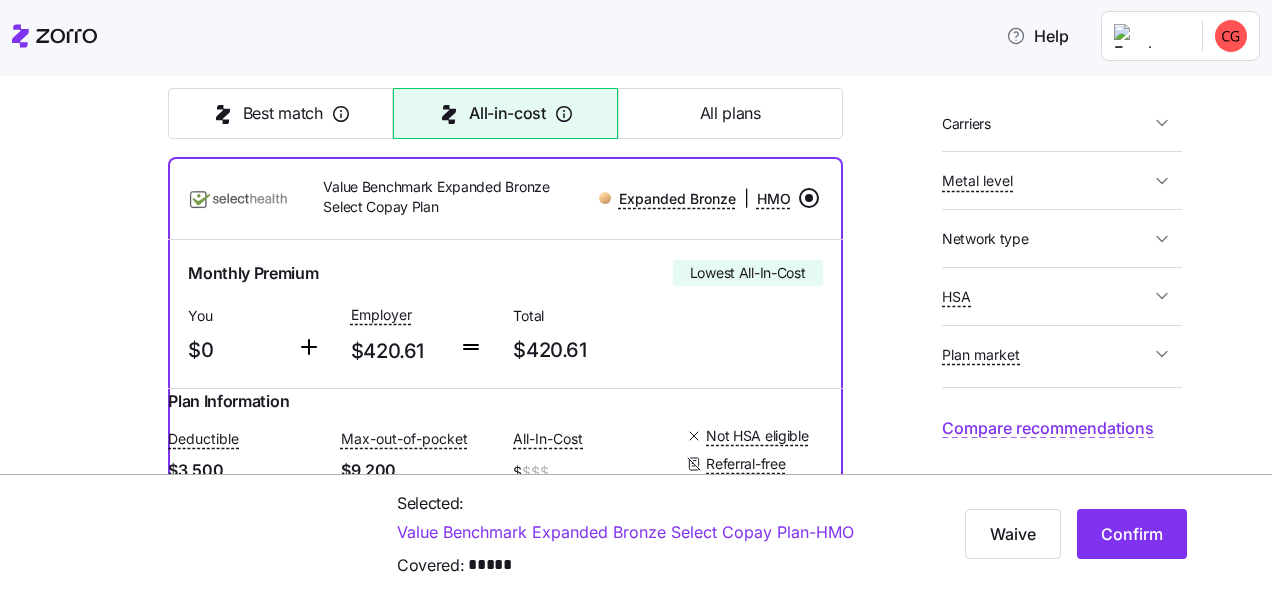scroll, scrollTop: 224, scrollLeft: 0, axis: vertical 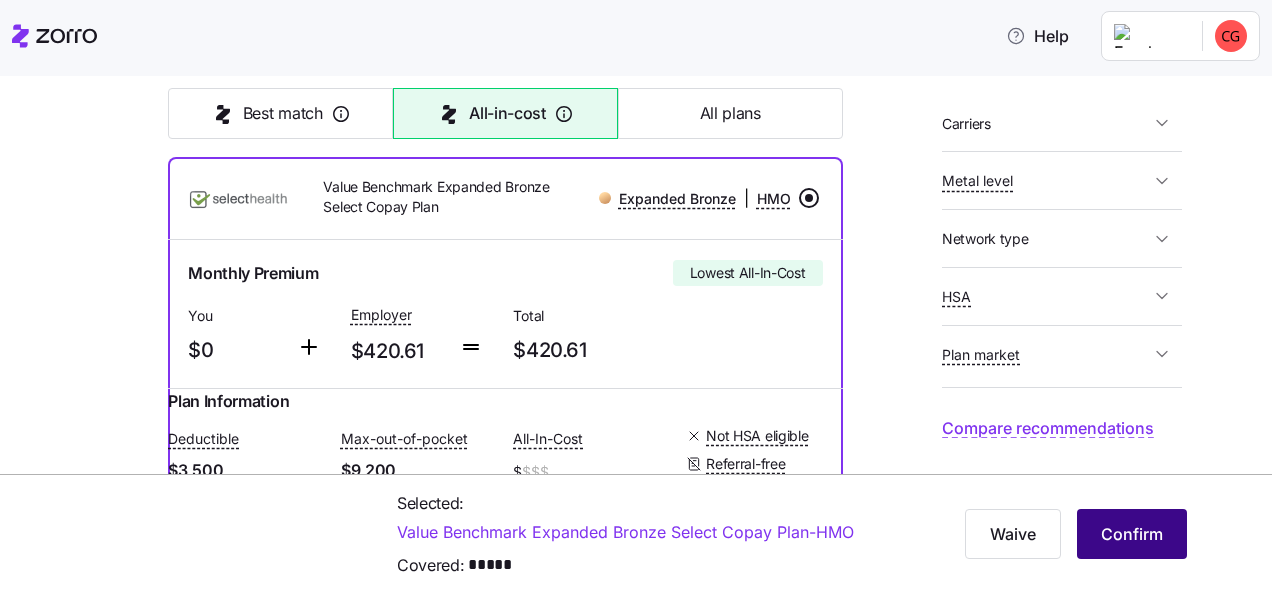 click on "Confirm" at bounding box center (1132, 534) 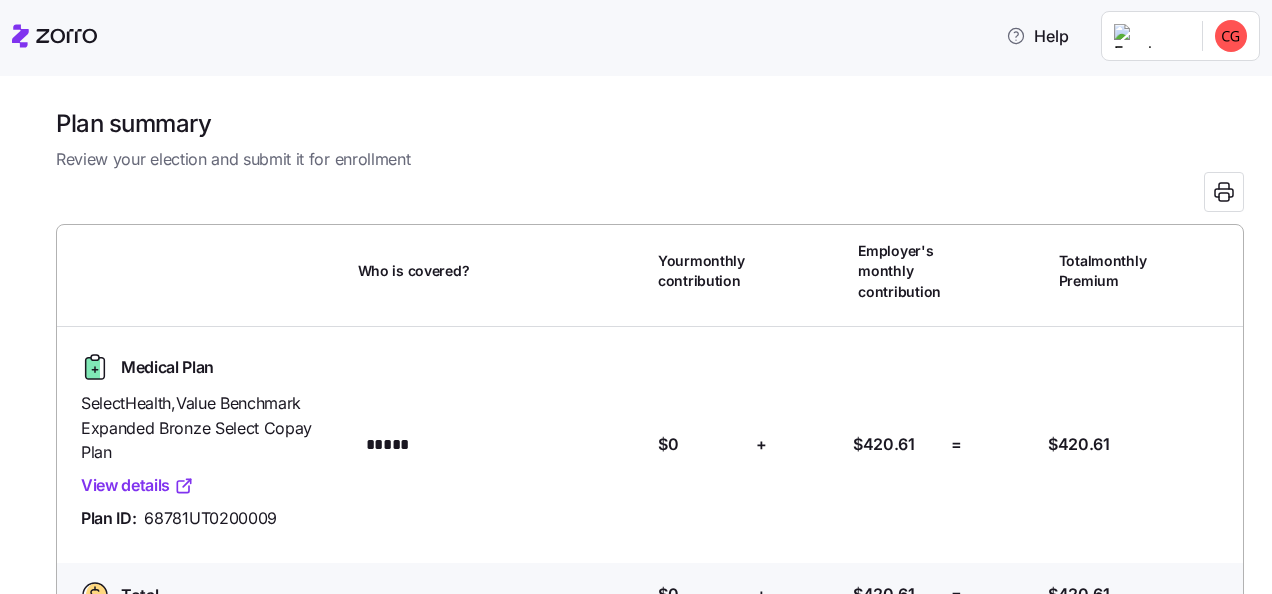scroll, scrollTop: 179, scrollLeft: 0, axis: vertical 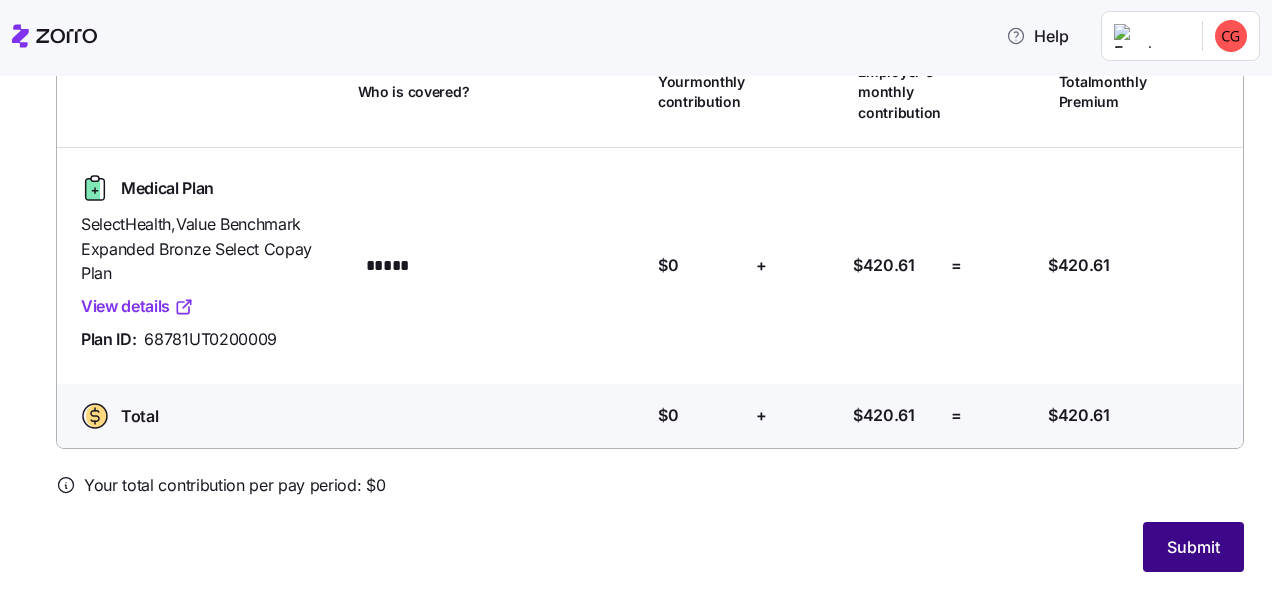 click on "Submit" at bounding box center (1193, 547) 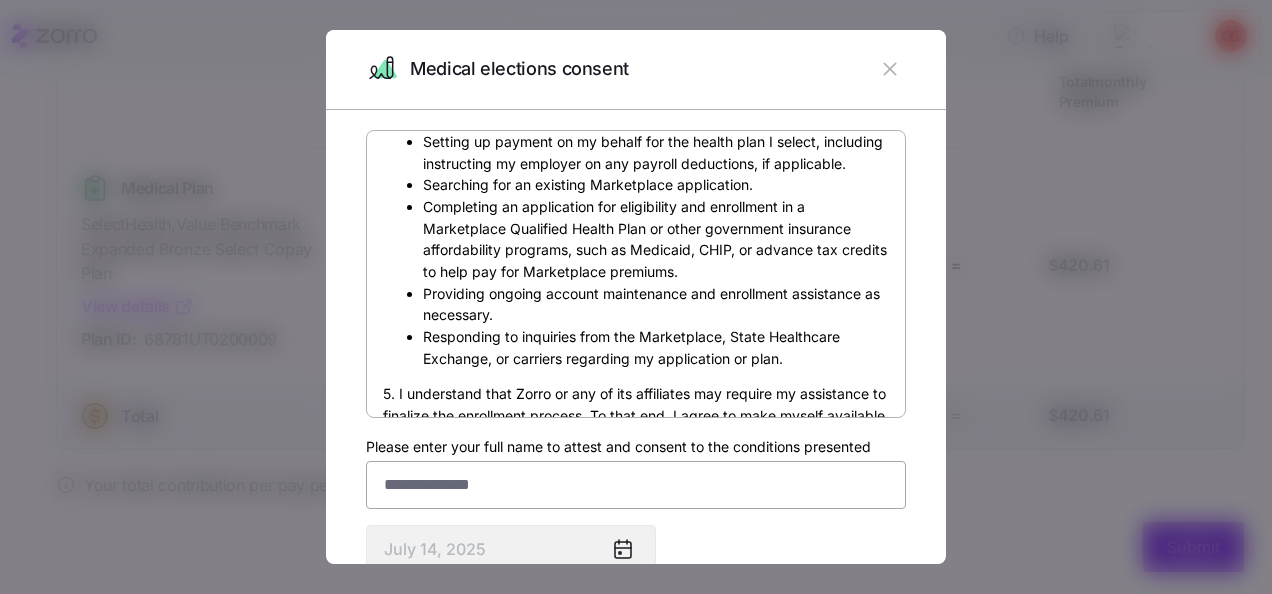 scroll, scrollTop: 588, scrollLeft: 0, axis: vertical 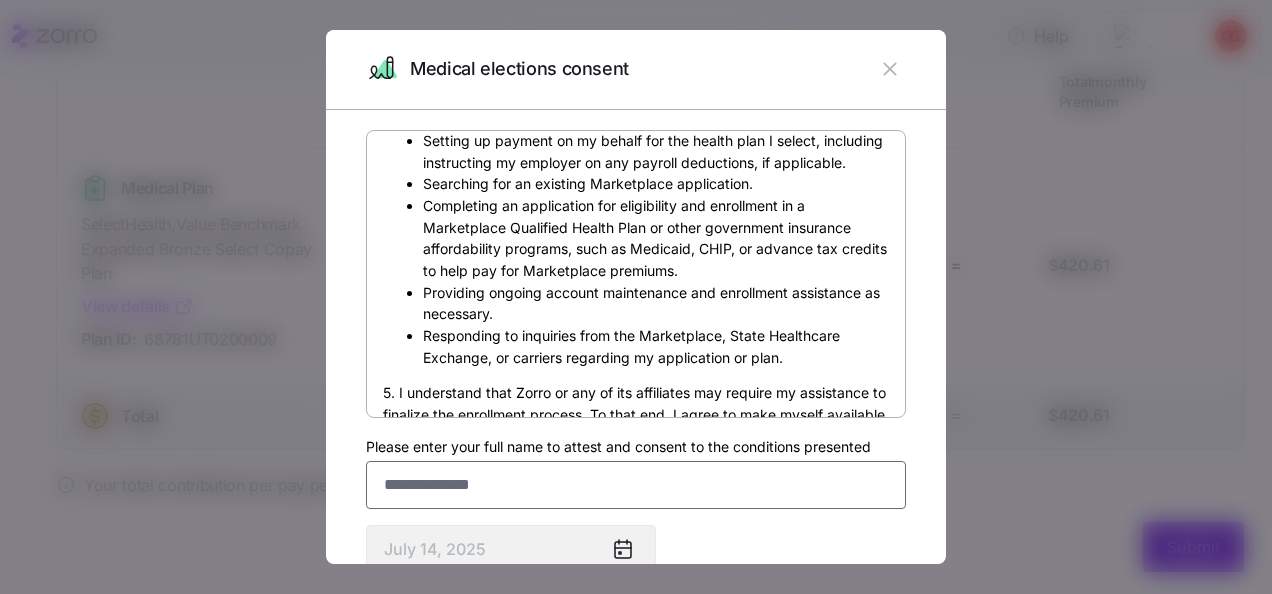 click on "Please enter your full name to attest and consent to the conditions presented" at bounding box center (636, 485) 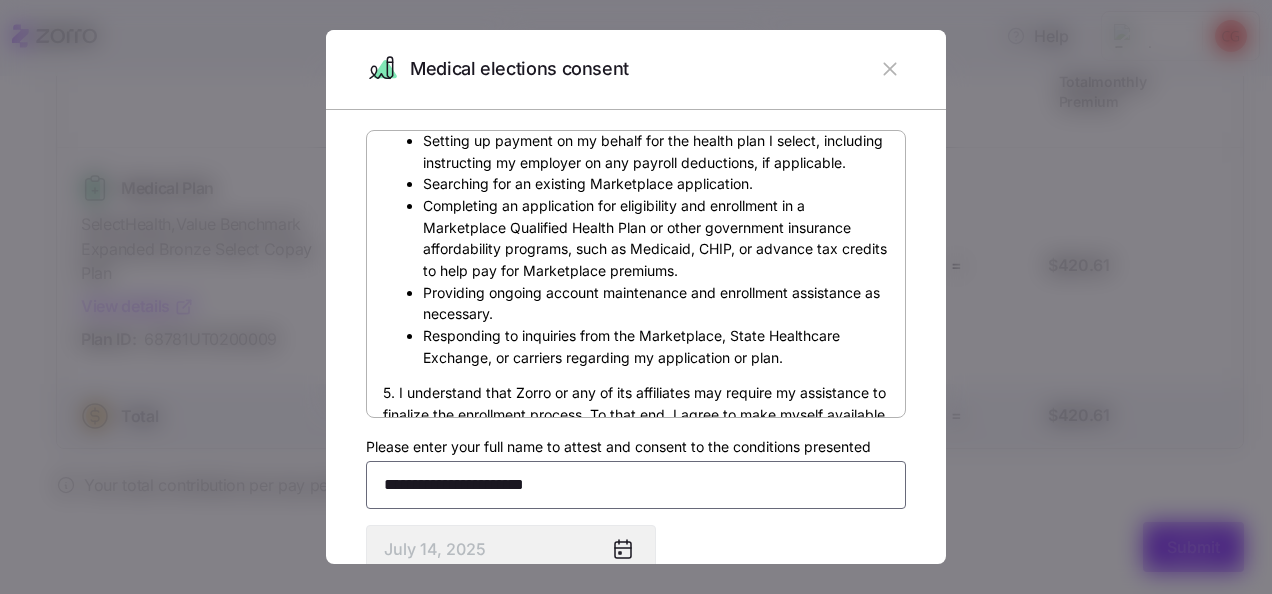 scroll, scrollTop: 122, scrollLeft: 0, axis: vertical 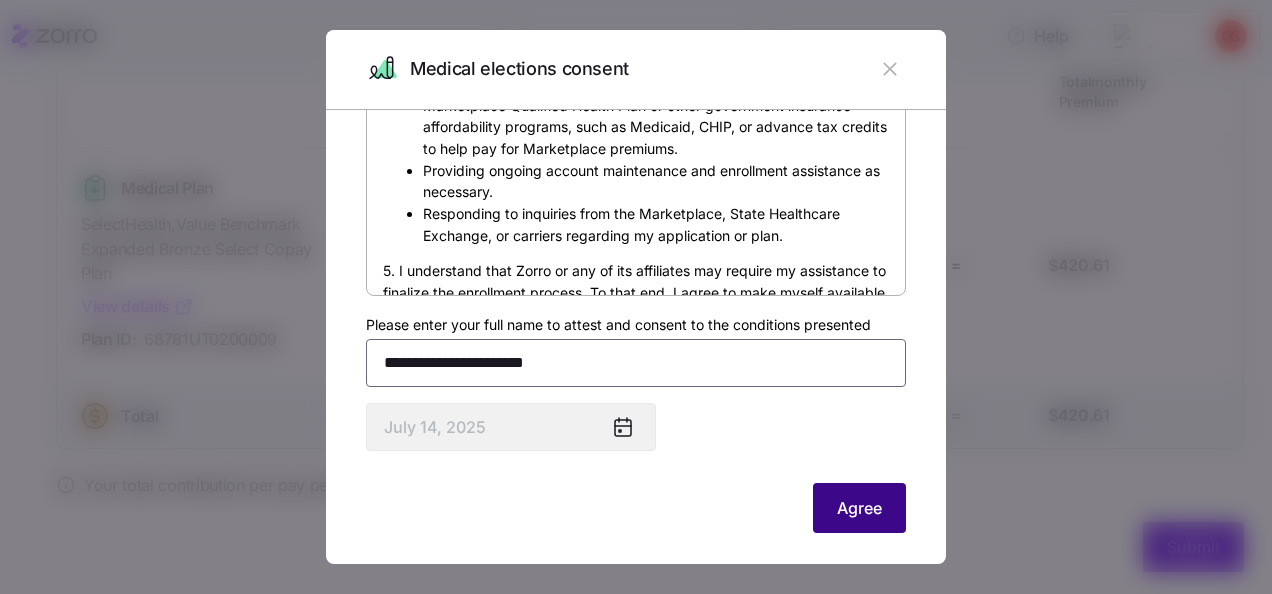 type on "**********" 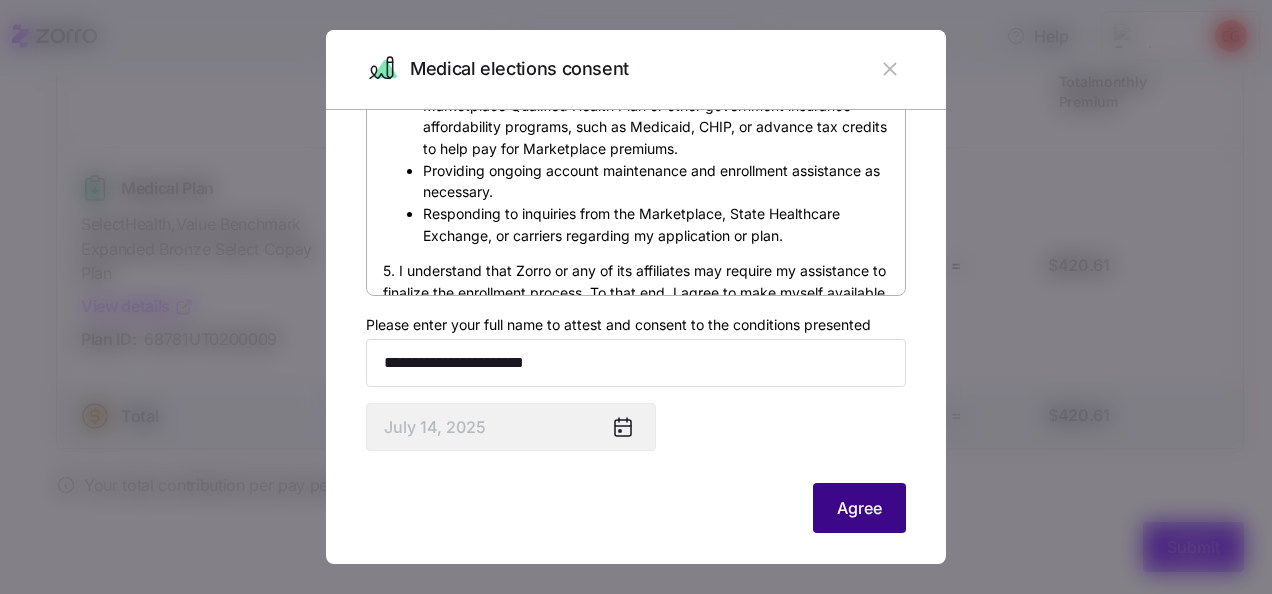 click on "Agree" at bounding box center [859, 508] 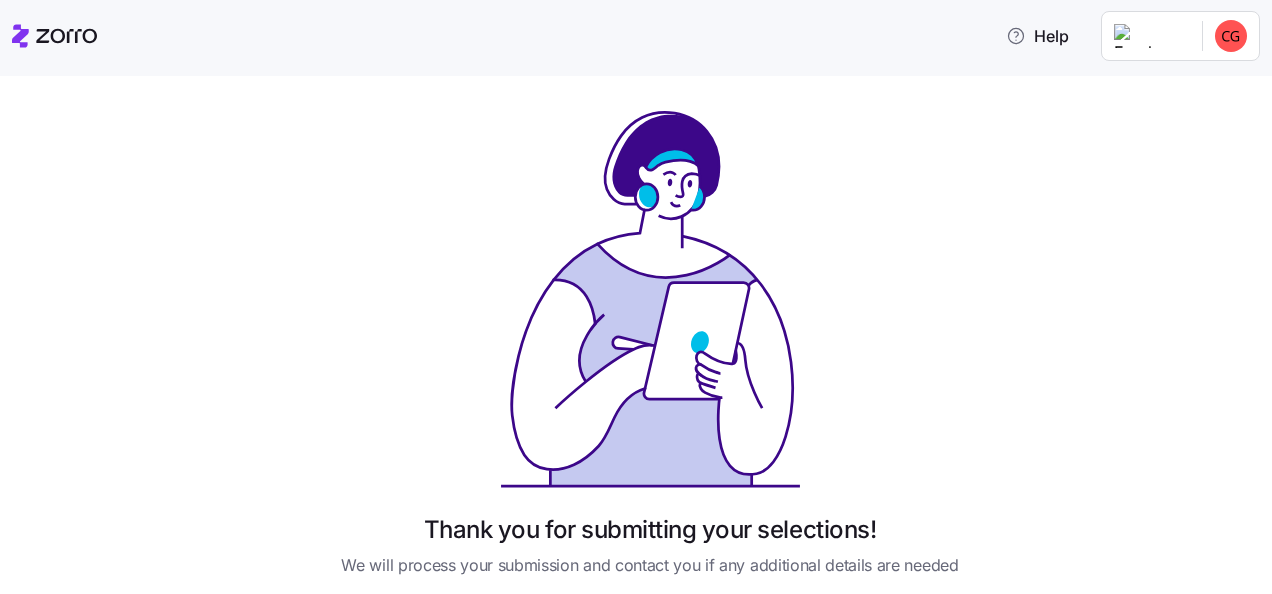 scroll, scrollTop: 150, scrollLeft: 0, axis: vertical 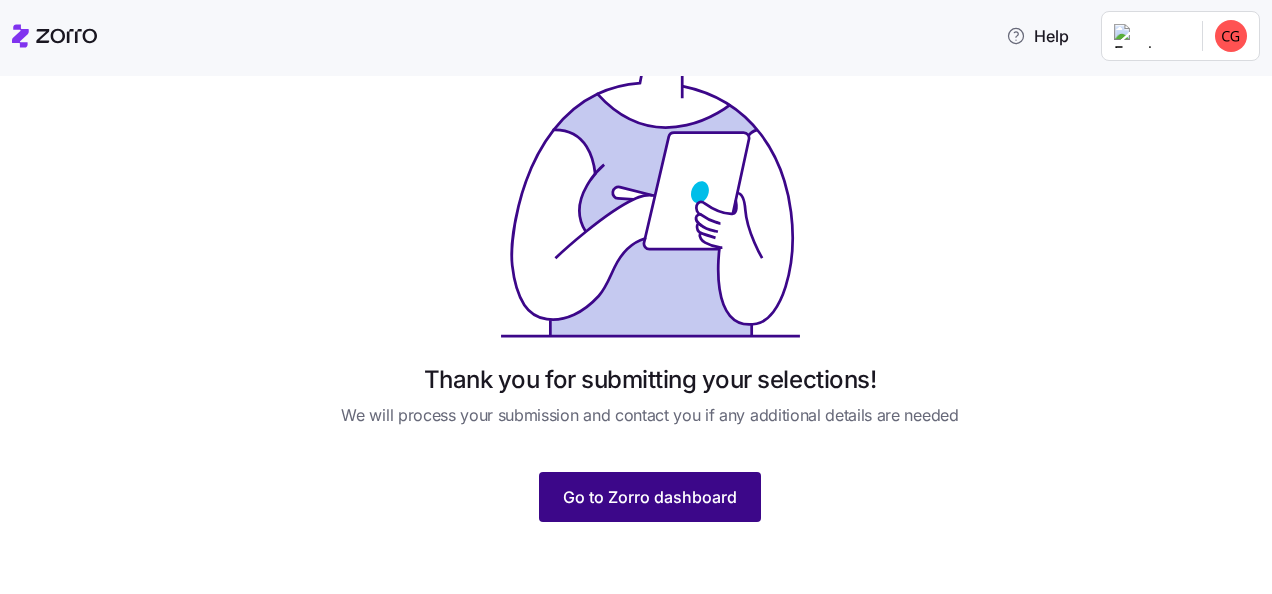 click on "Go to Zorro dashboard" at bounding box center [650, 497] 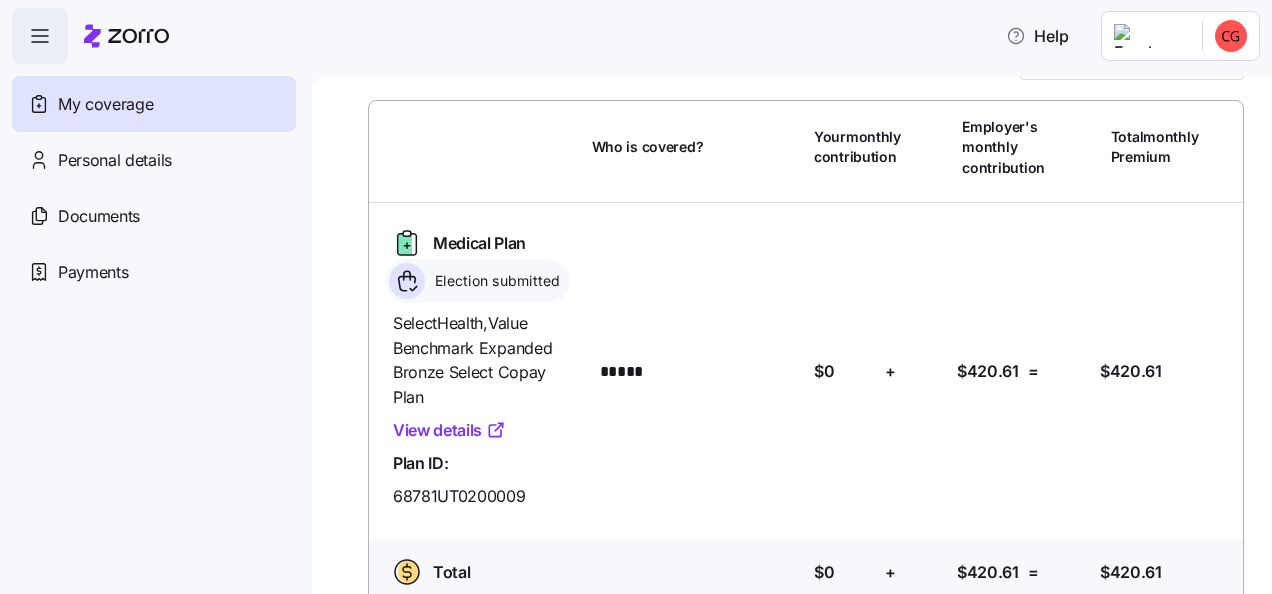 scroll, scrollTop: 112, scrollLeft: 0, axis: vertical 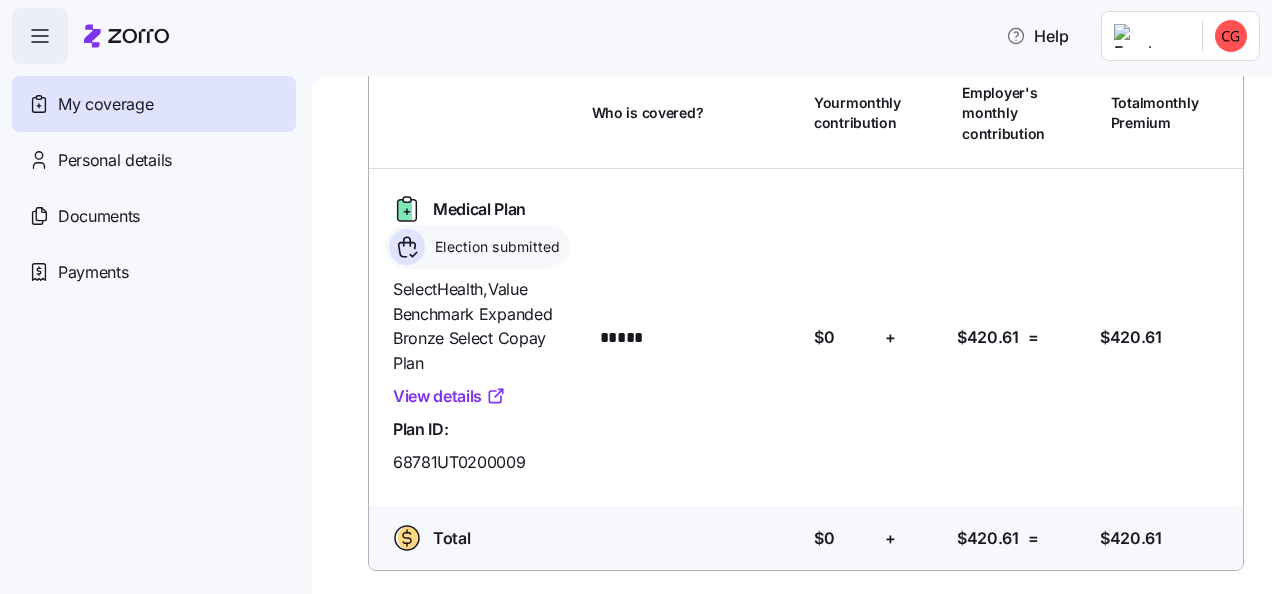 click on "Total Who is covered? Your contribution: [CURRENCY][AMOUNT] + Employer's contribution: [CURRENCY][AMOUNT] = Total Premium: [CURRENCY][AMOUNT]" at bounding box center (806, 542) 